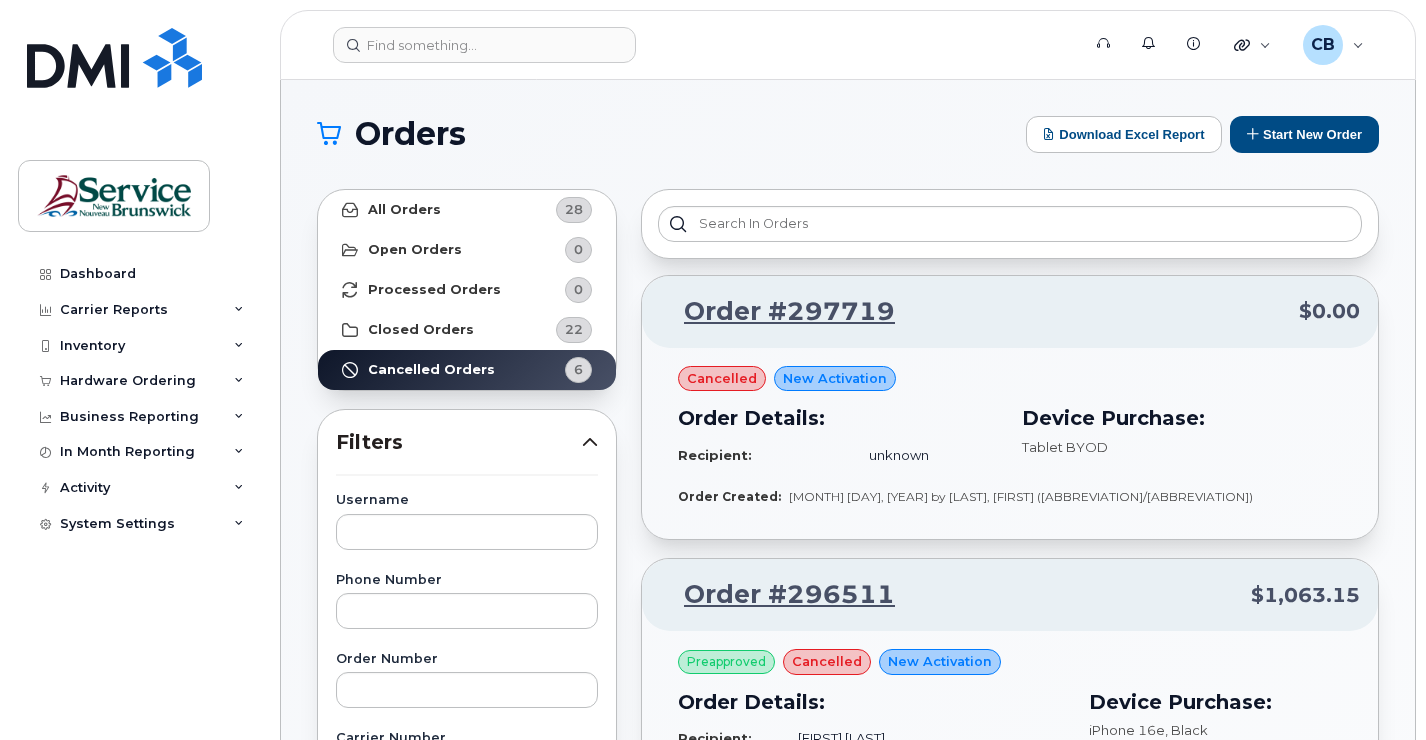 scroll, scrollTop: 0, scrollLeft: 0, axis: both 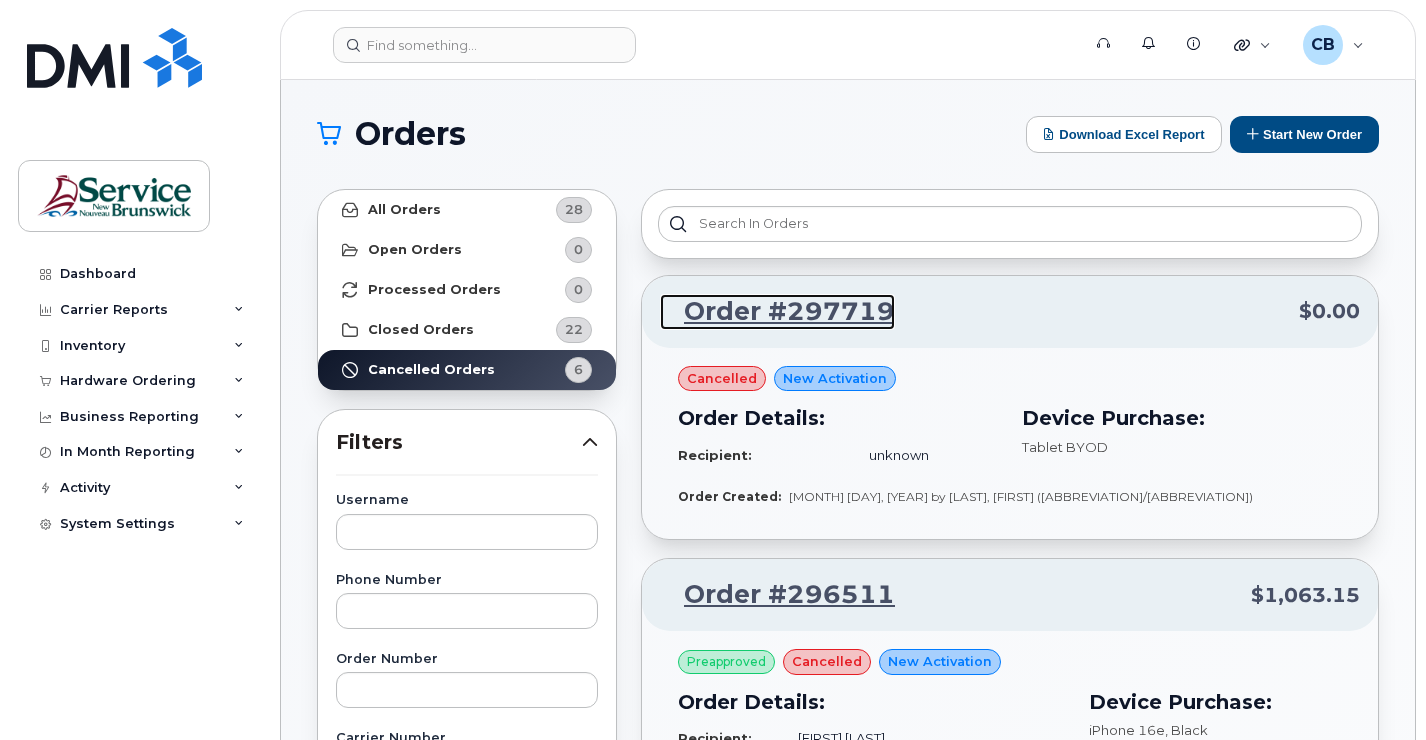 click on "Order #297719" at bounding box center [777, 312] 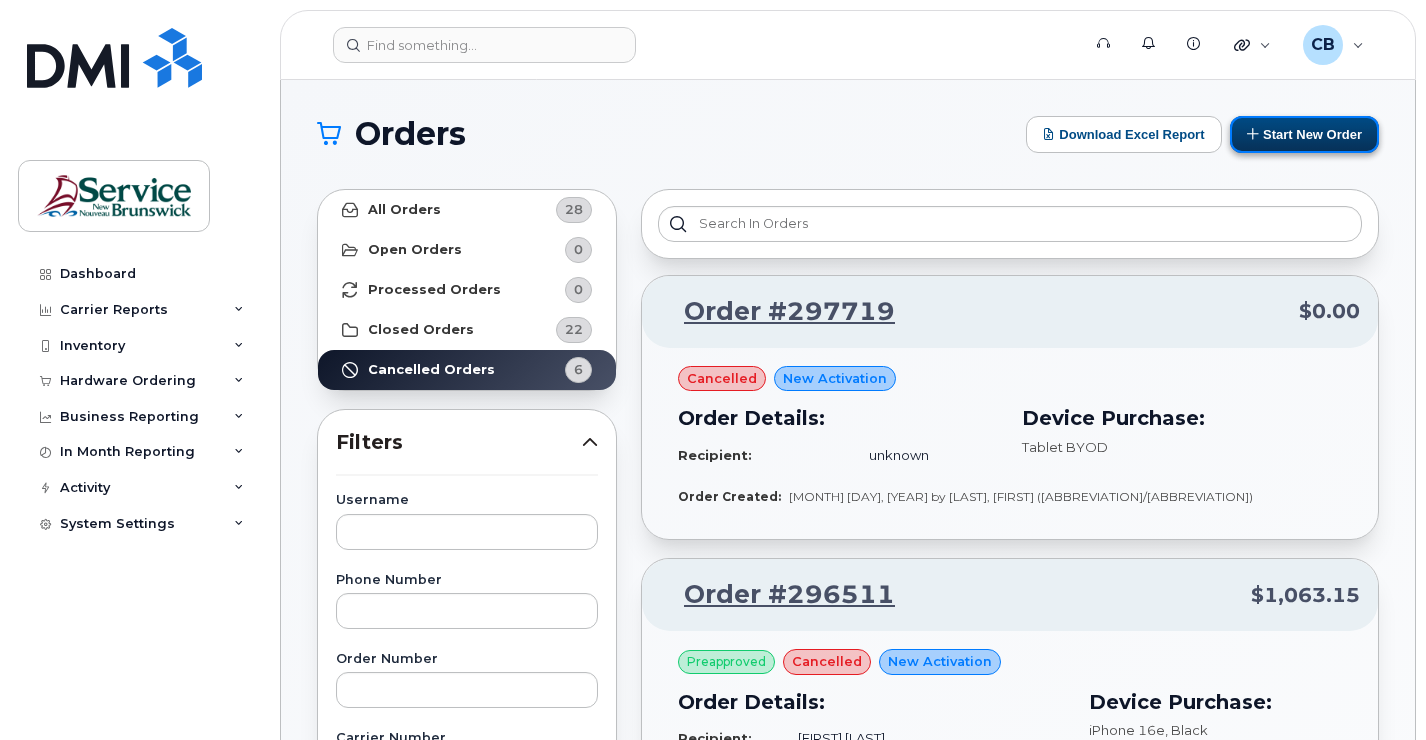 click on "Start New Order" at bounding box center (1304, 134) 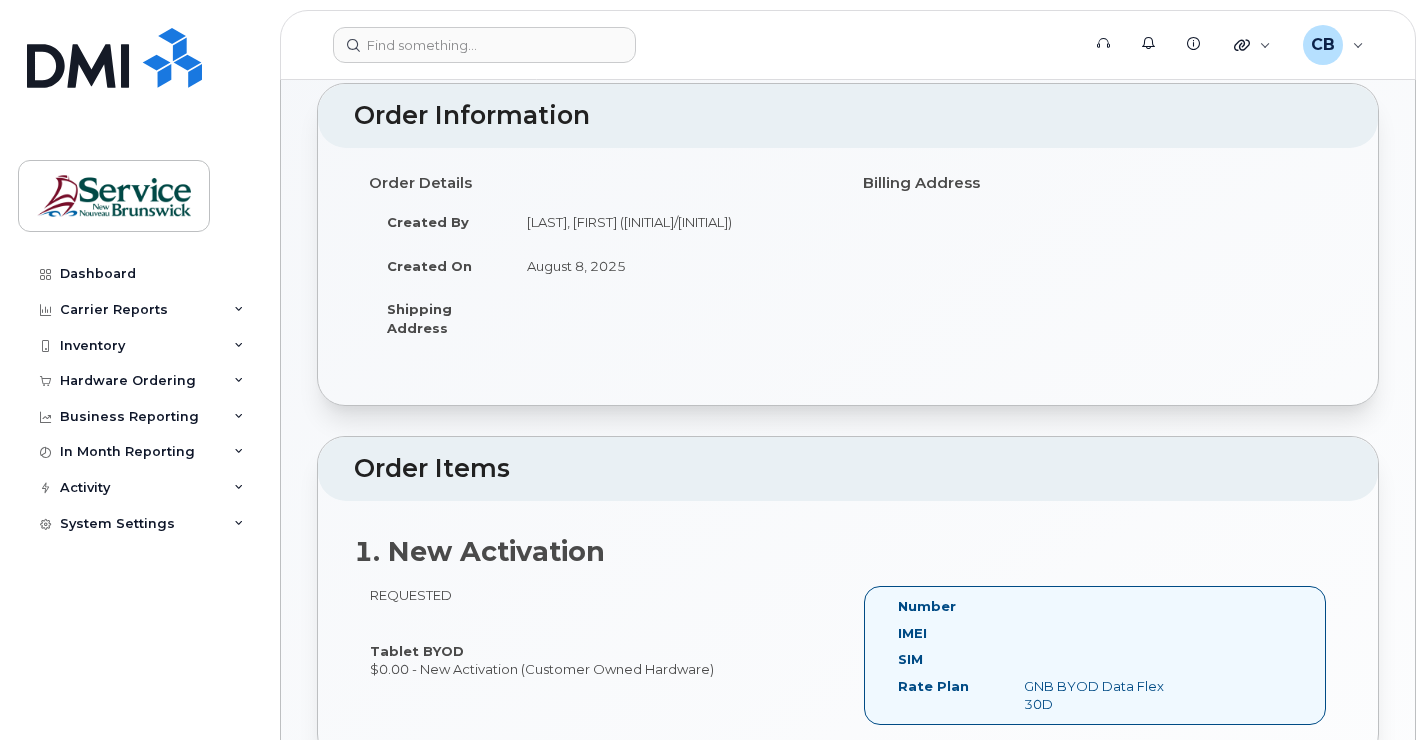 scroll, scrollTop: 0, scrollLeft: 0, axis: both 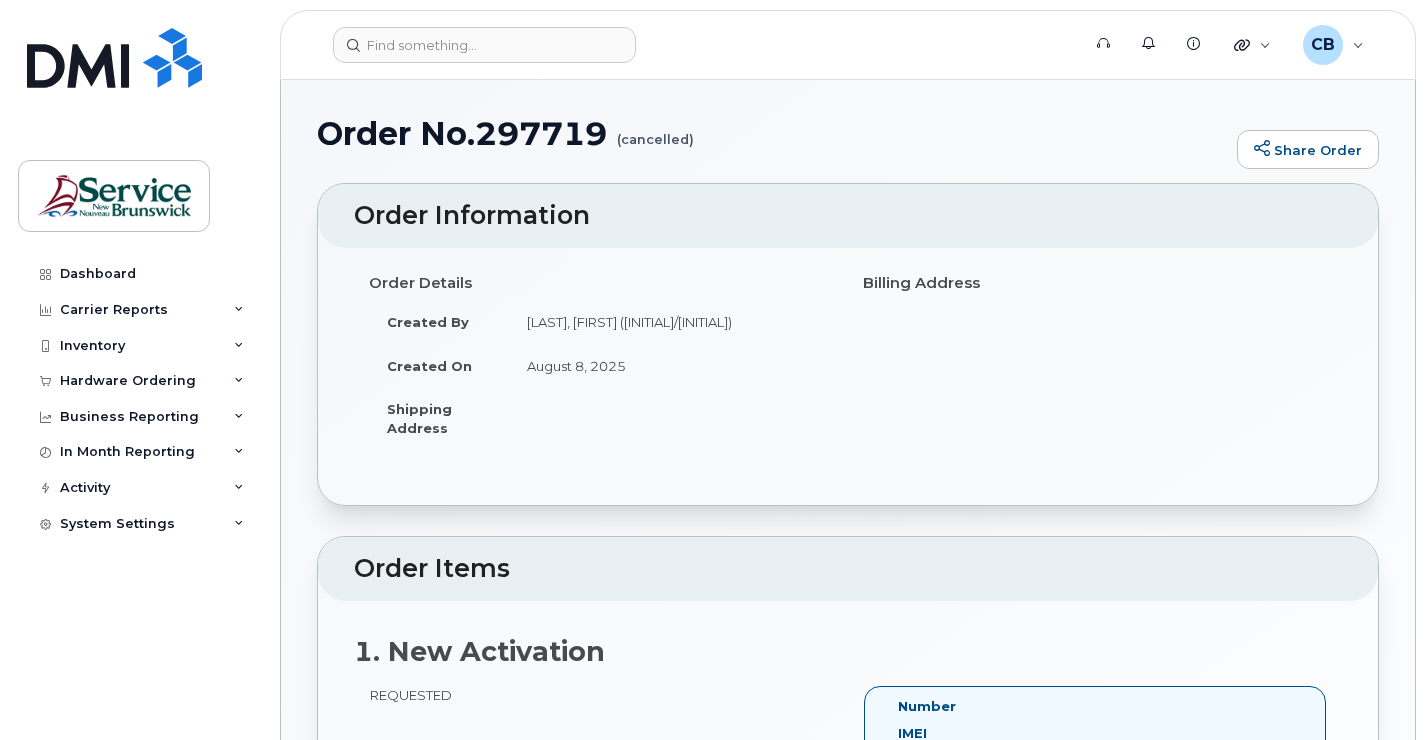 click on "(cancelled)" at bounding box center (655, 131) 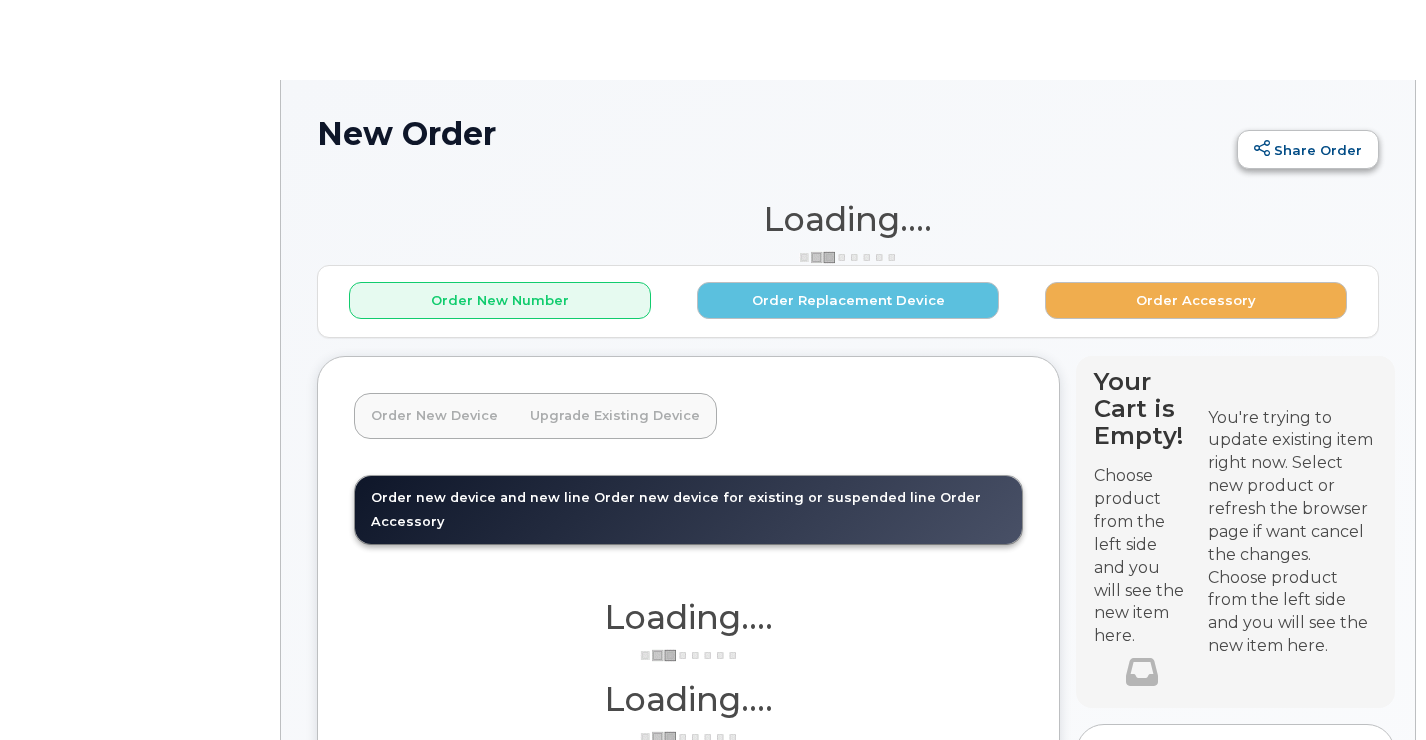 scroll, scrollTop: 0, scrollLeft: 0, axis: both 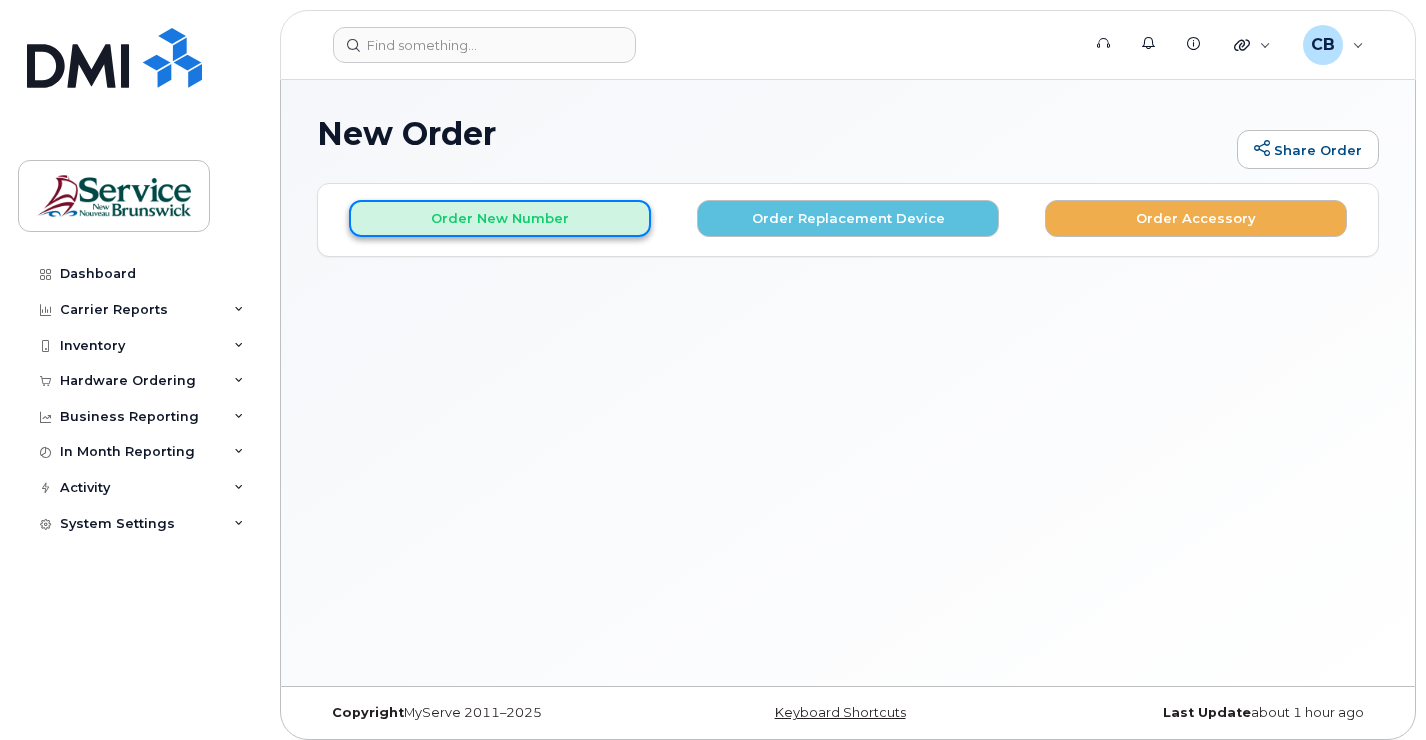 click on "Order New Number" at bounding box center (500, 218) 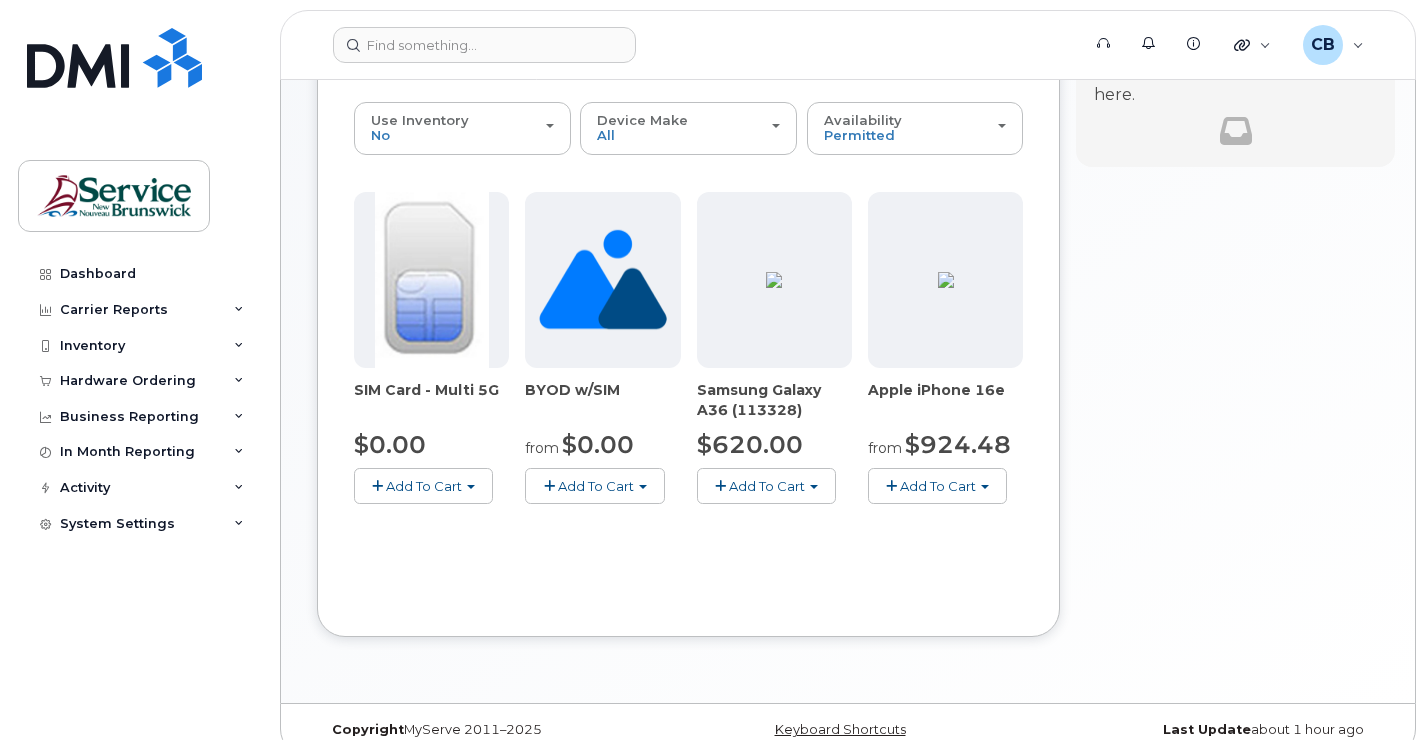 scroll, scrollTop: 227, scrollLeft: 0, axis: vertical 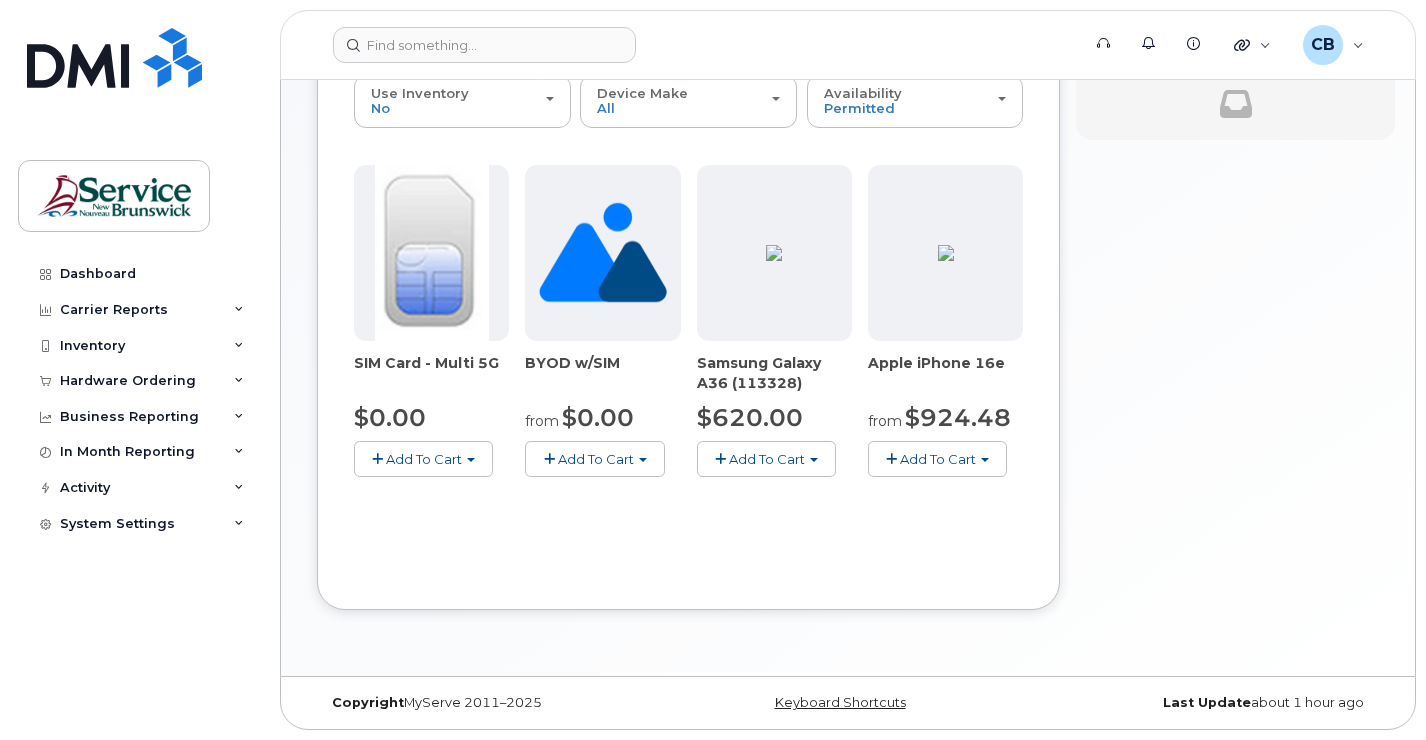 click on "Add To Cart" at bounding box center (424, 459) 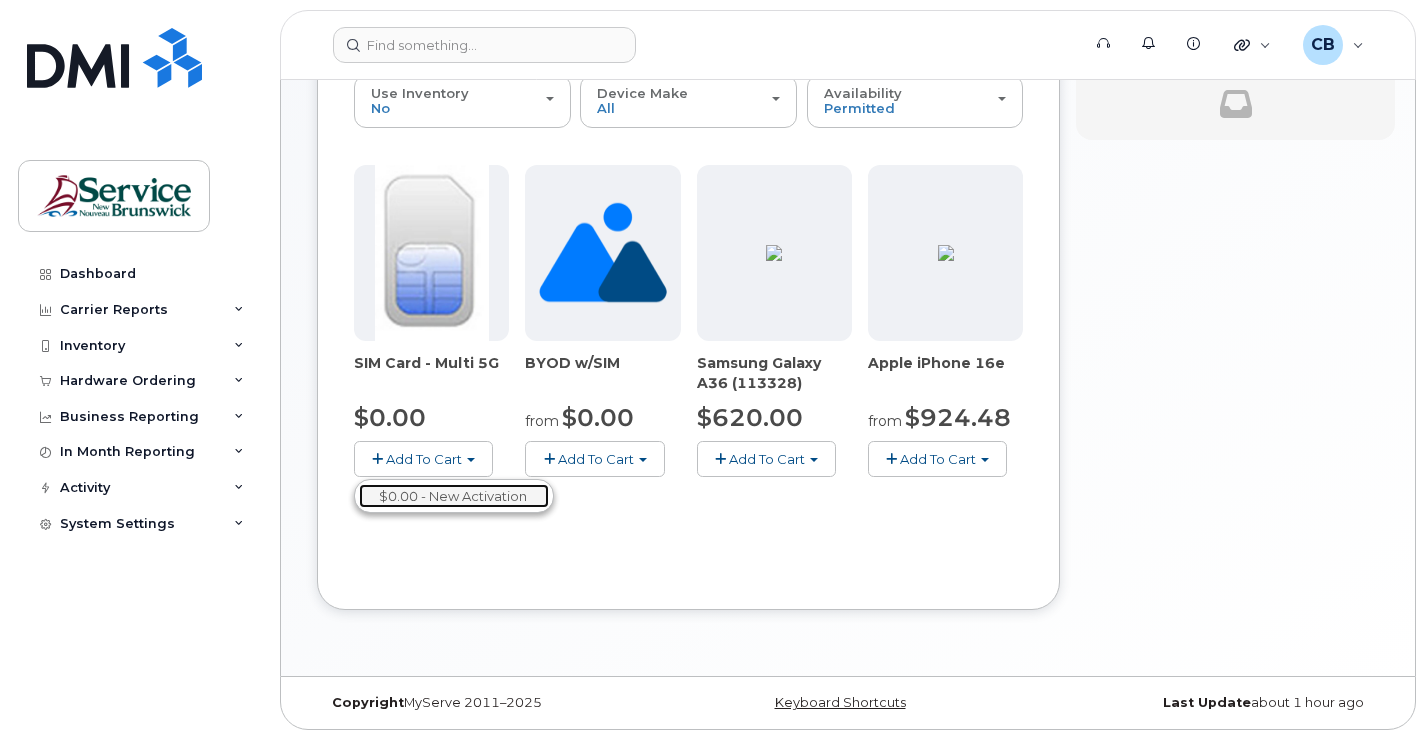 click on "$0.00 - New Activation" at bounding box center [454, 496] 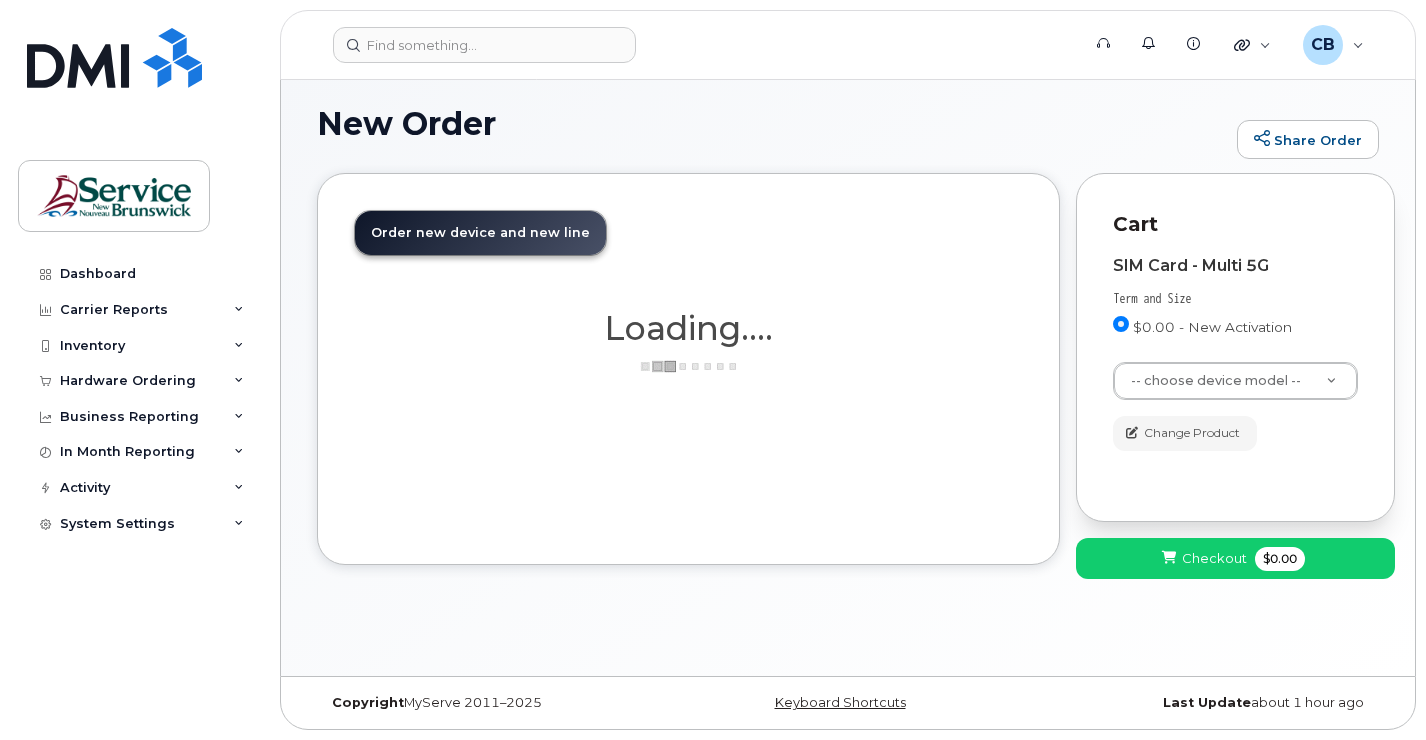 scroll, scrollTop: 10, scrollLeft: 0, axis: vertical 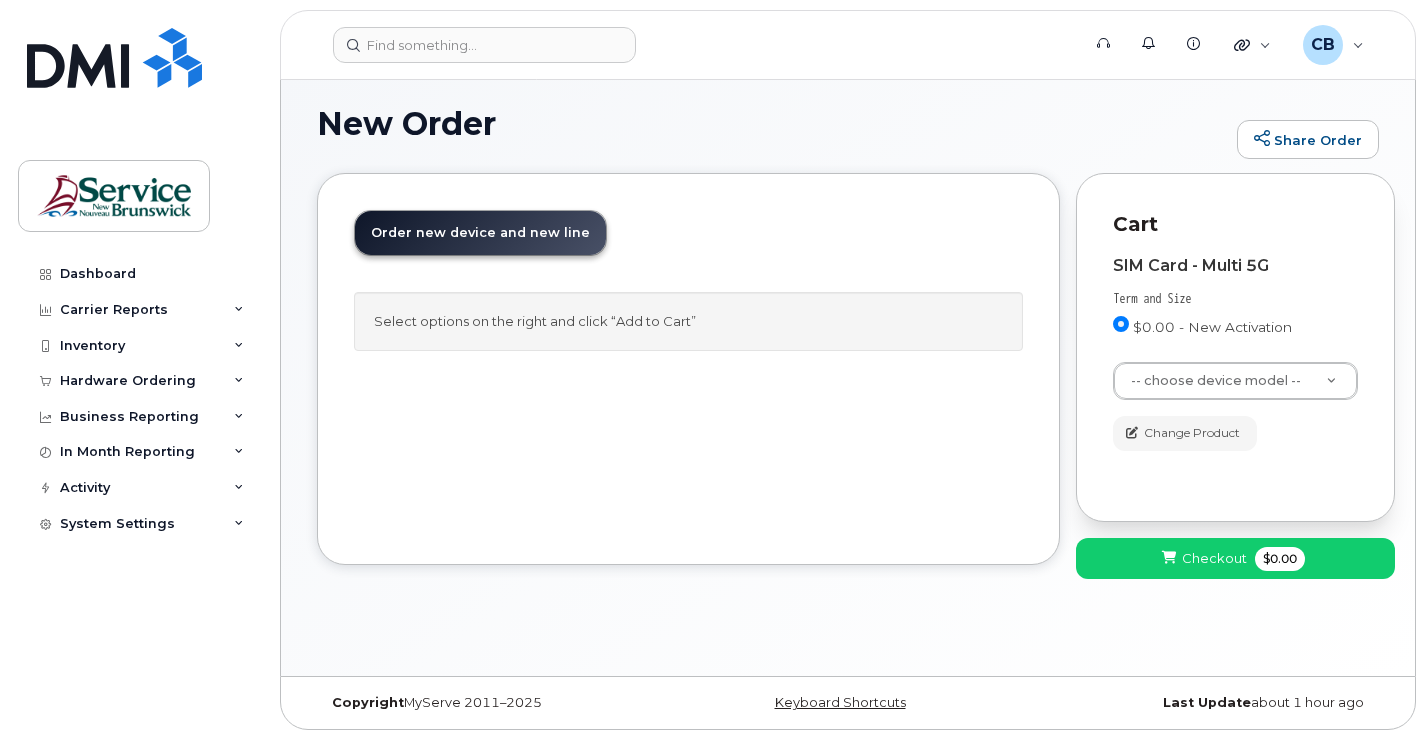 click on "Select options on the right and click “Add to Cart”" at bounding box center (688, 321) 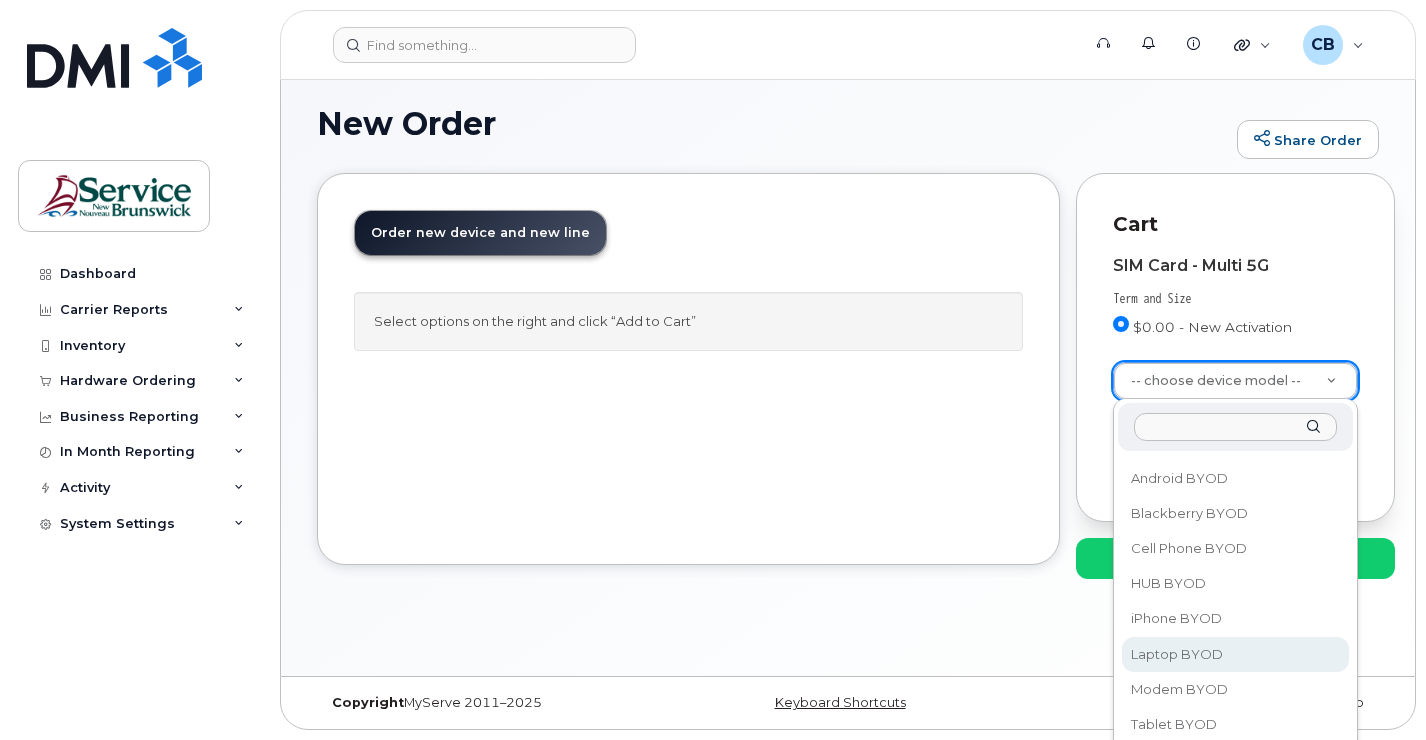 scroll, scrollTop: 100, scrollLeft: 0, axis: vertical 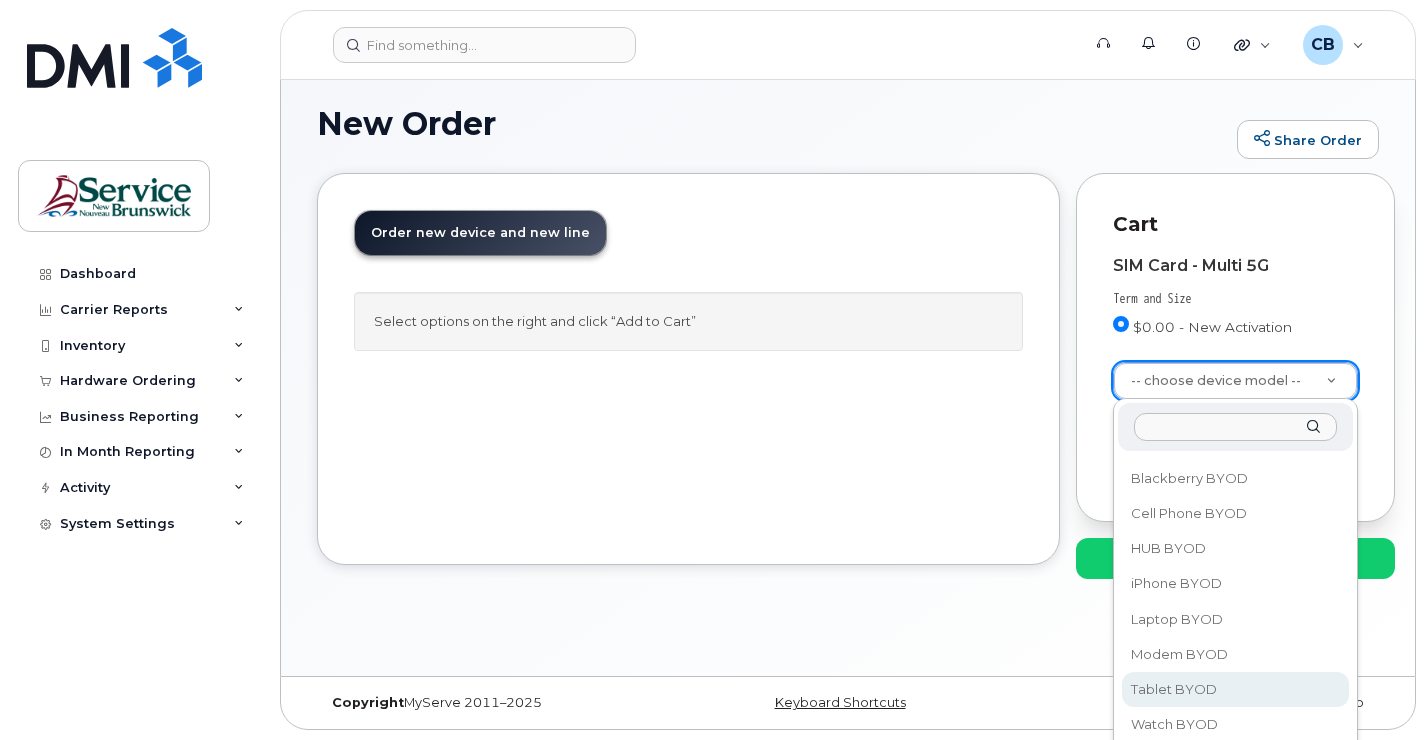 select on "2487" 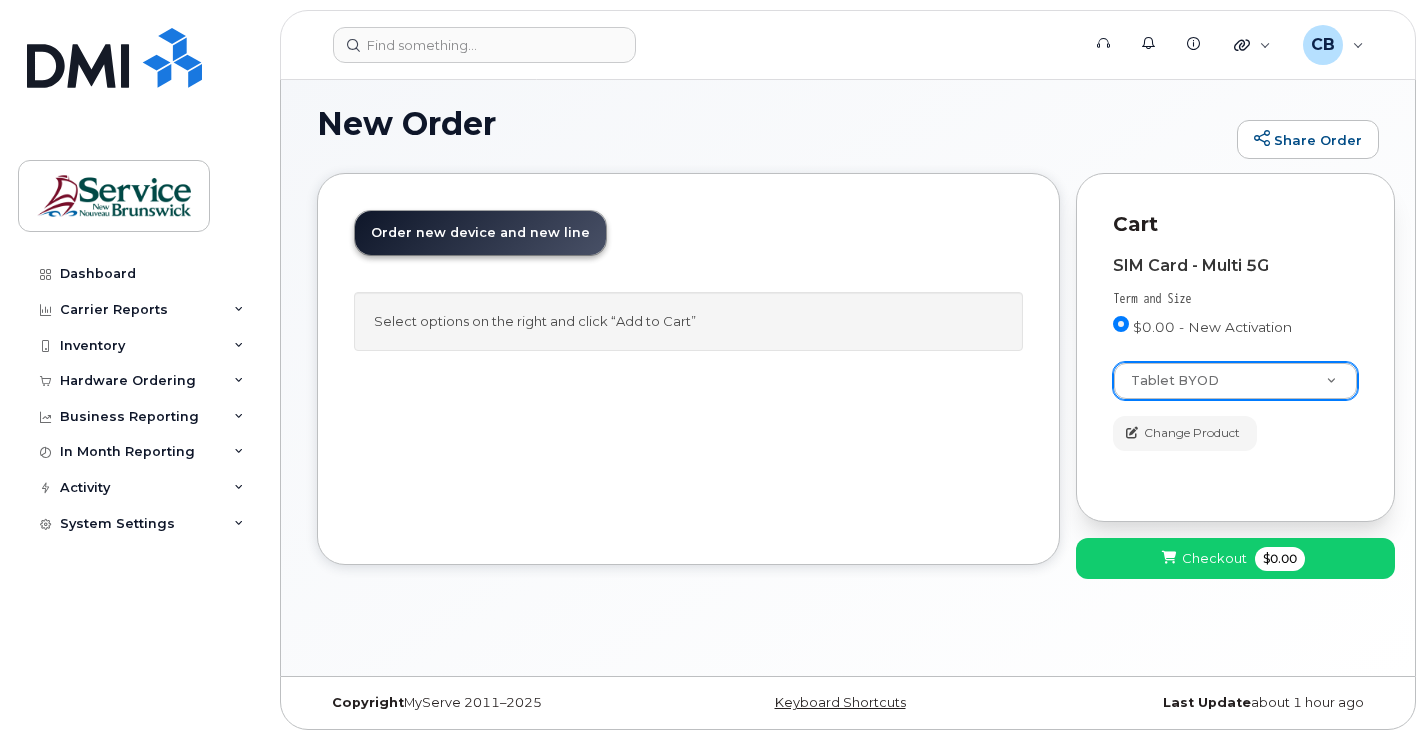 click on "Order new device and new line" at bounding box center [480, 232] 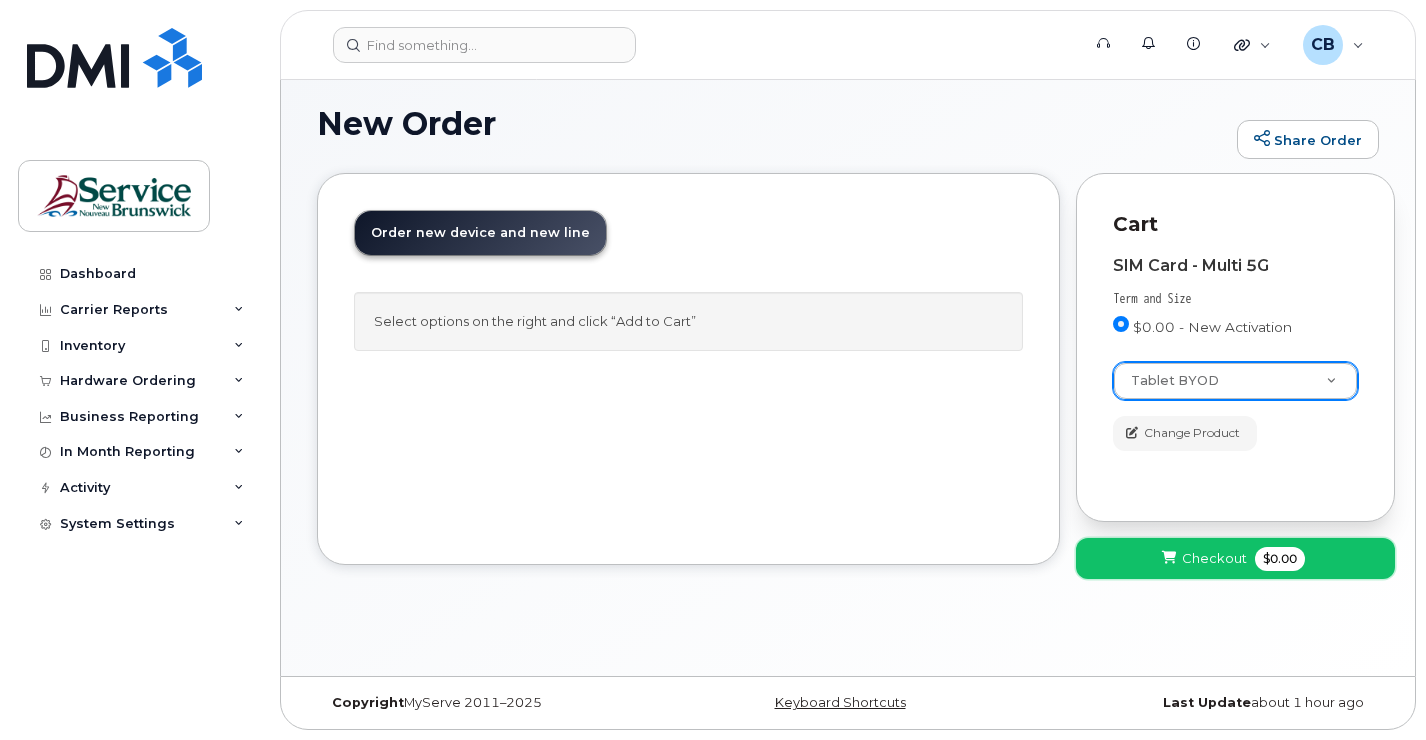 click on "Checkout" at bounding box center (1214, 558) 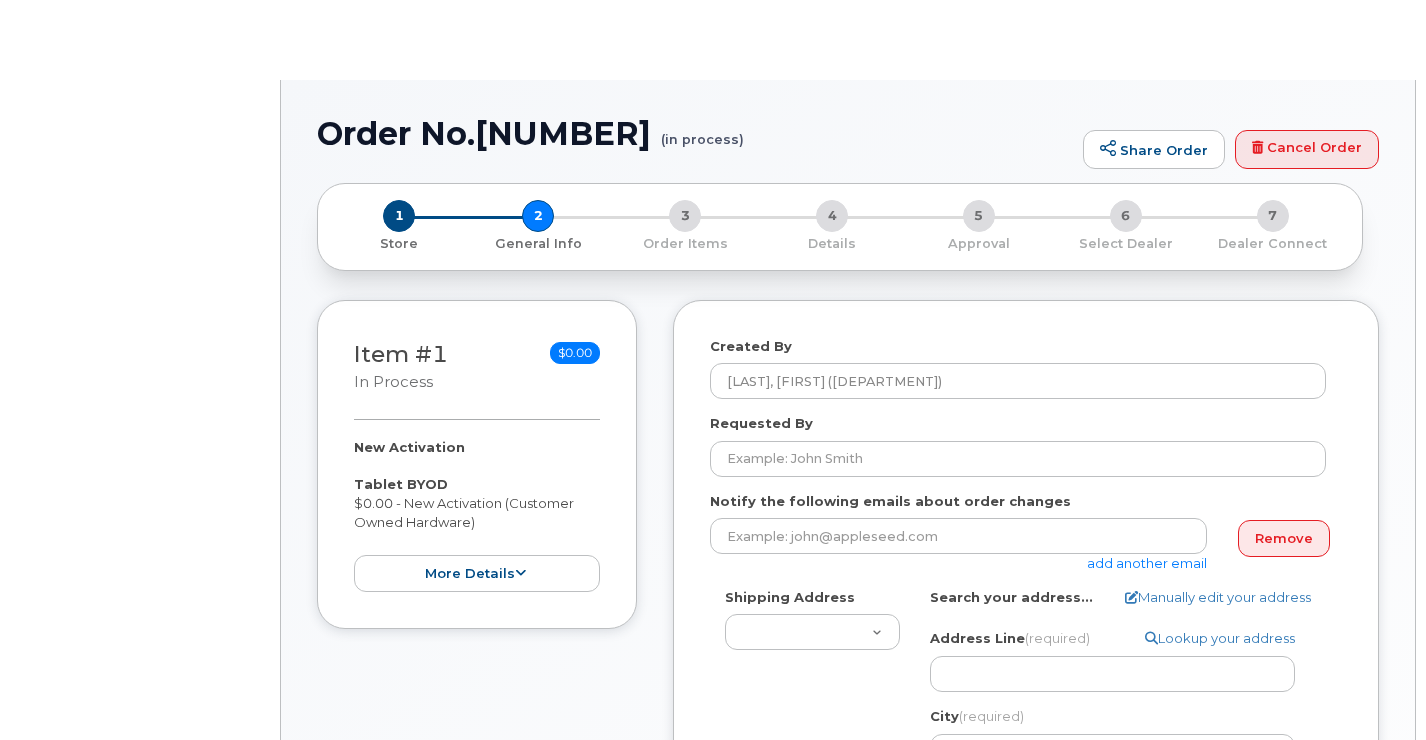 scroll, scrollTop: 0, scrollLeft: 0, axis: both 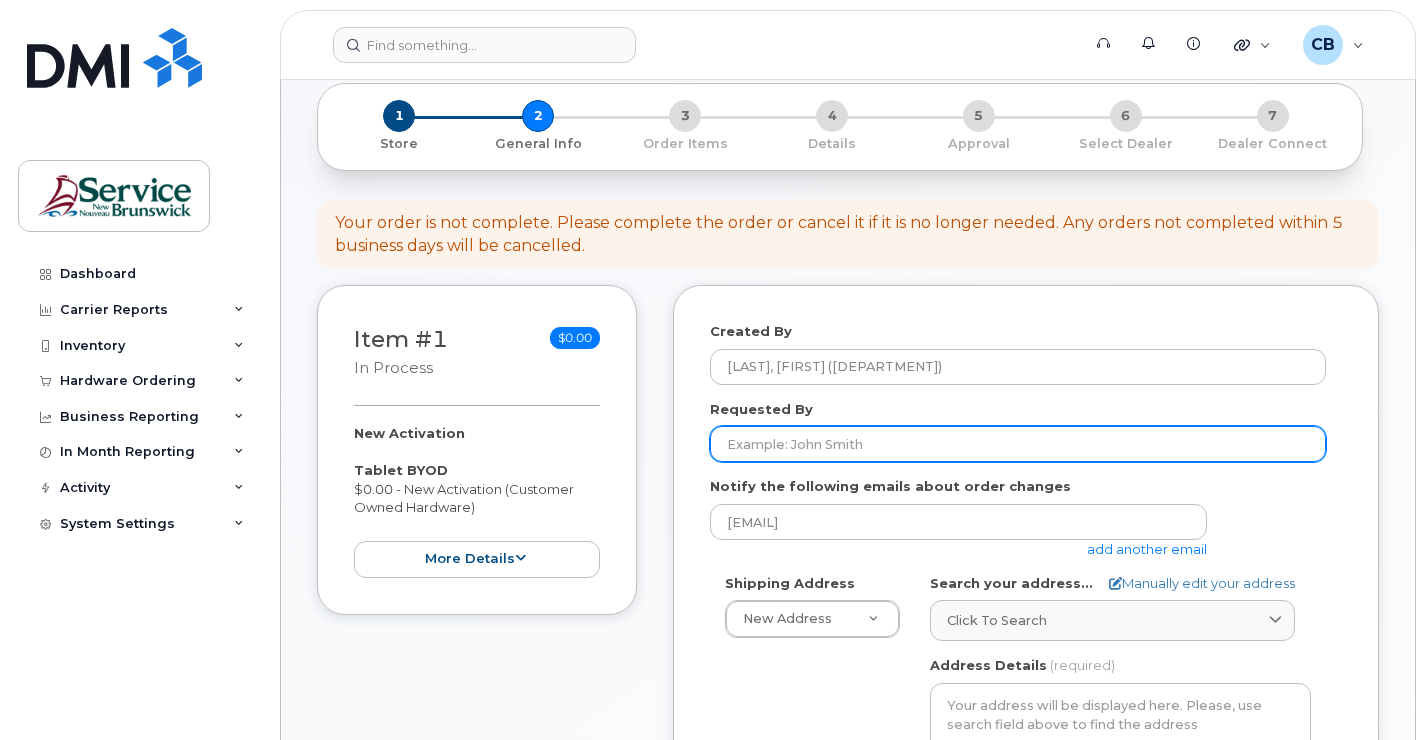 click on "Requested By" at bounding box center [1018, 444] 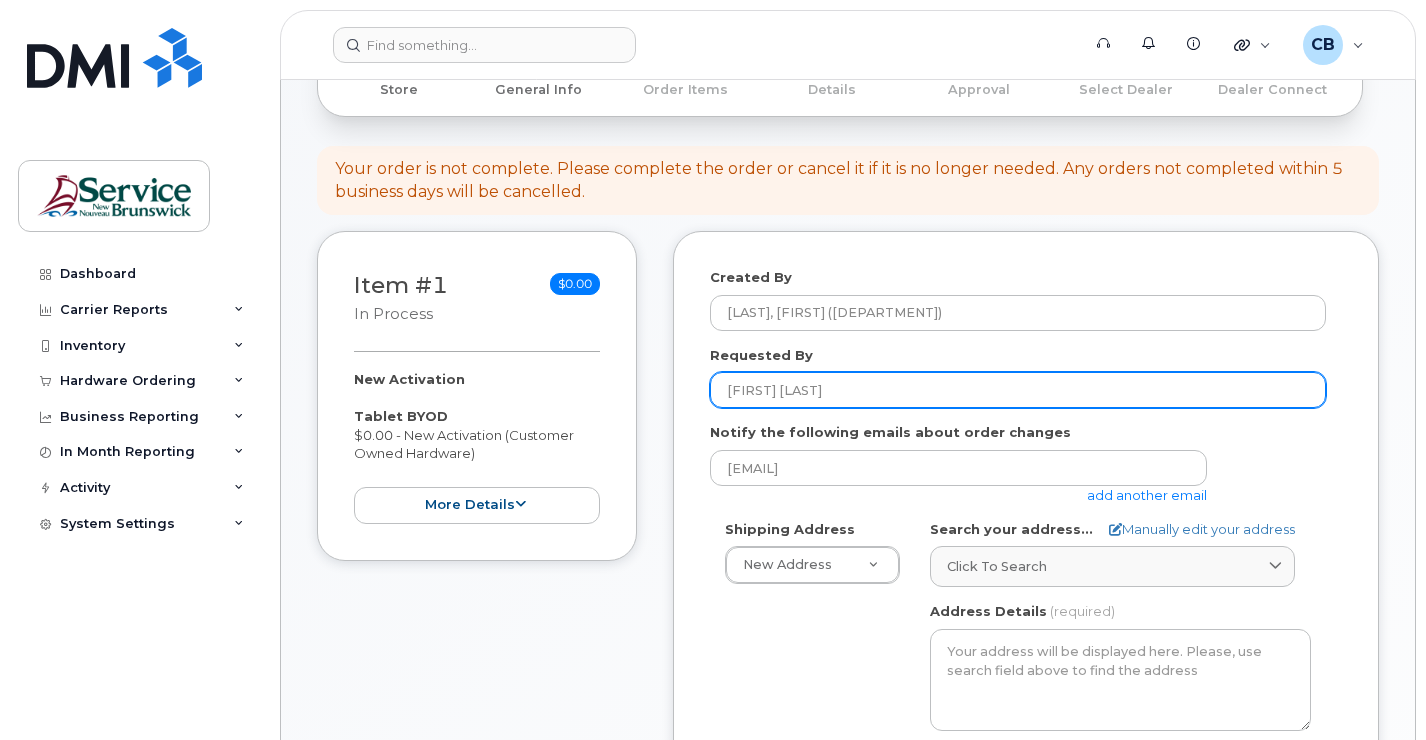 scroll, scrollTop: 200, scrollLeft: 0, axis: vertical 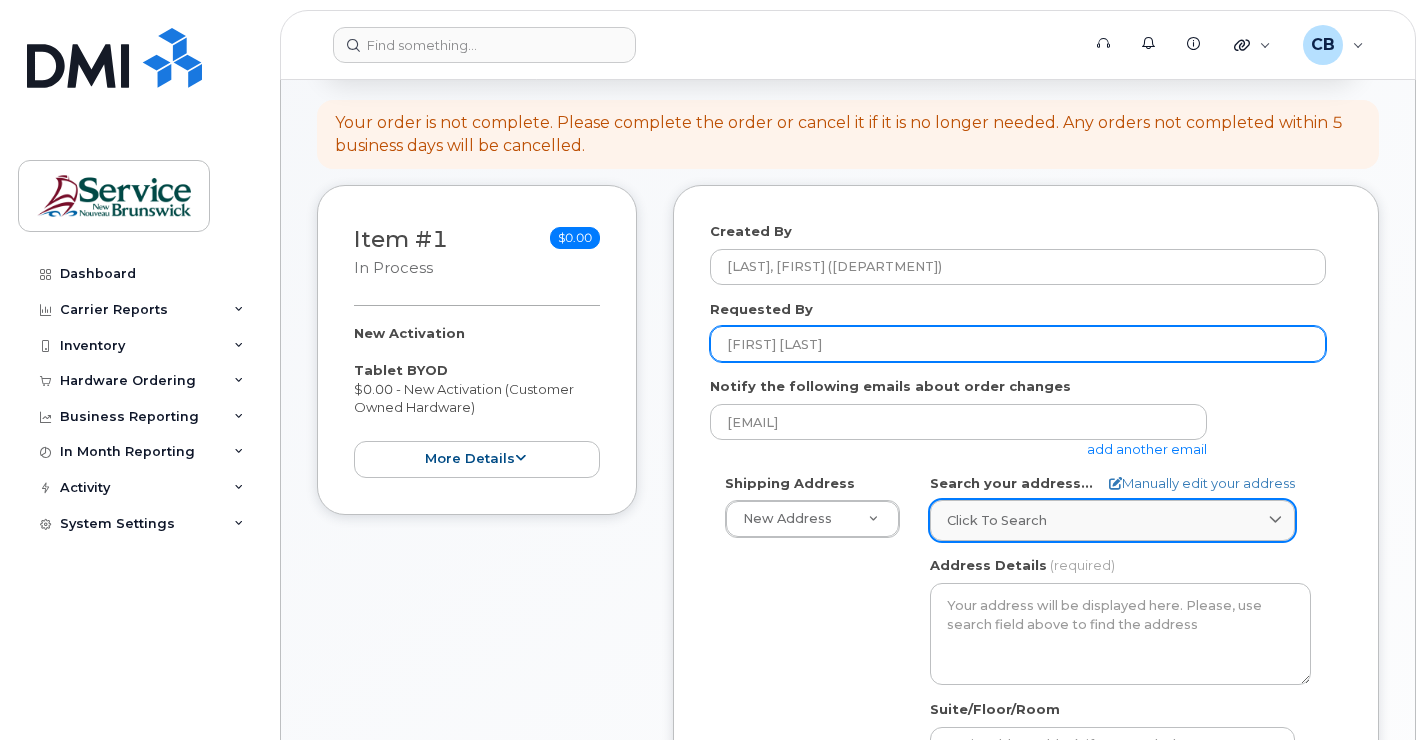 type on "[FIRST] [LAST]" 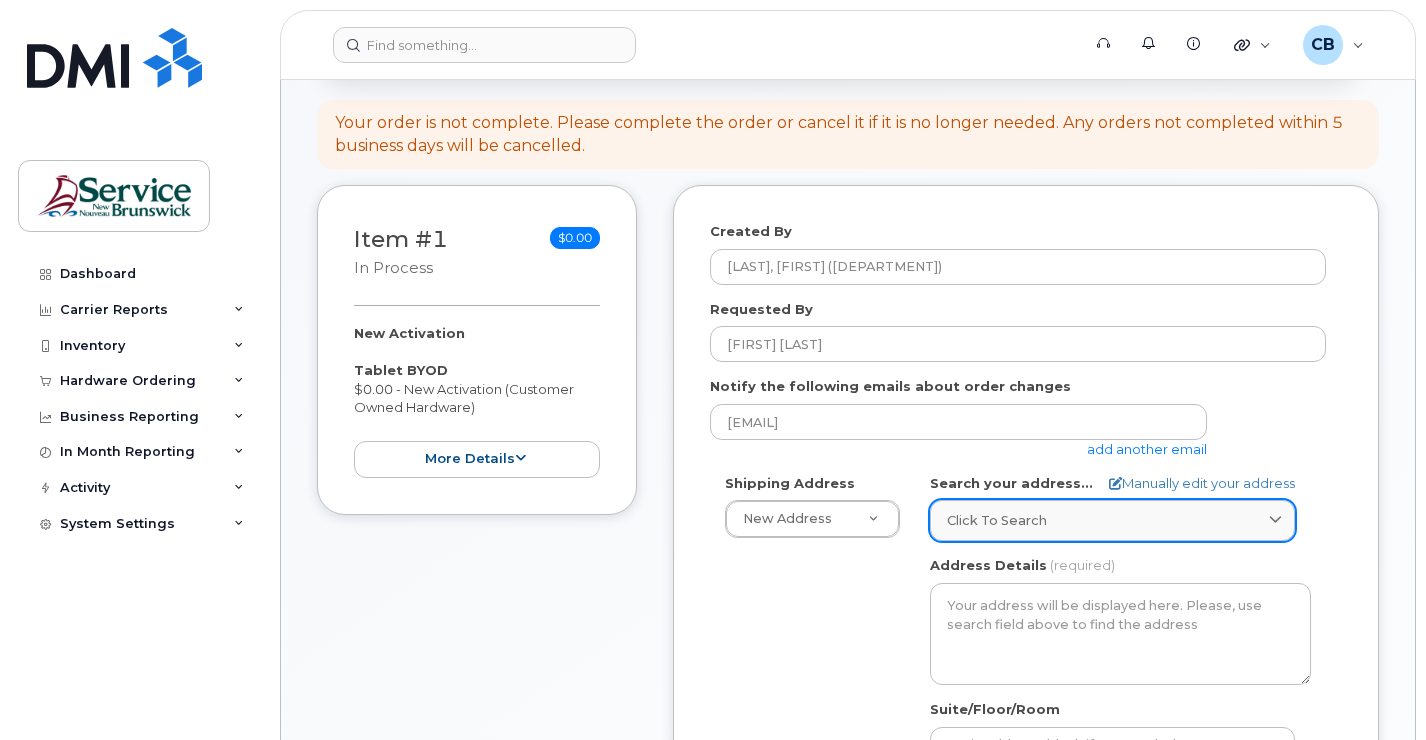 click at bounding box center (1275, 520) 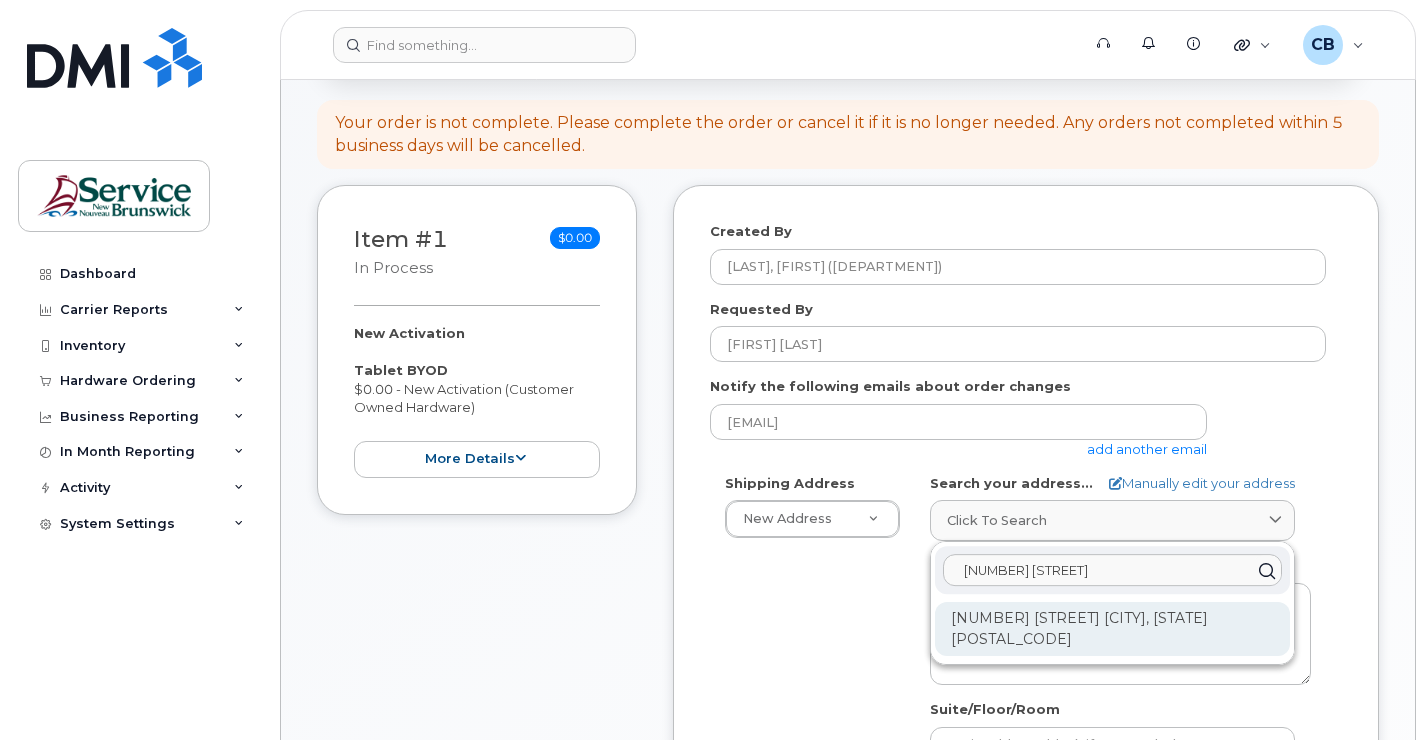 type on "20 mcgloin" 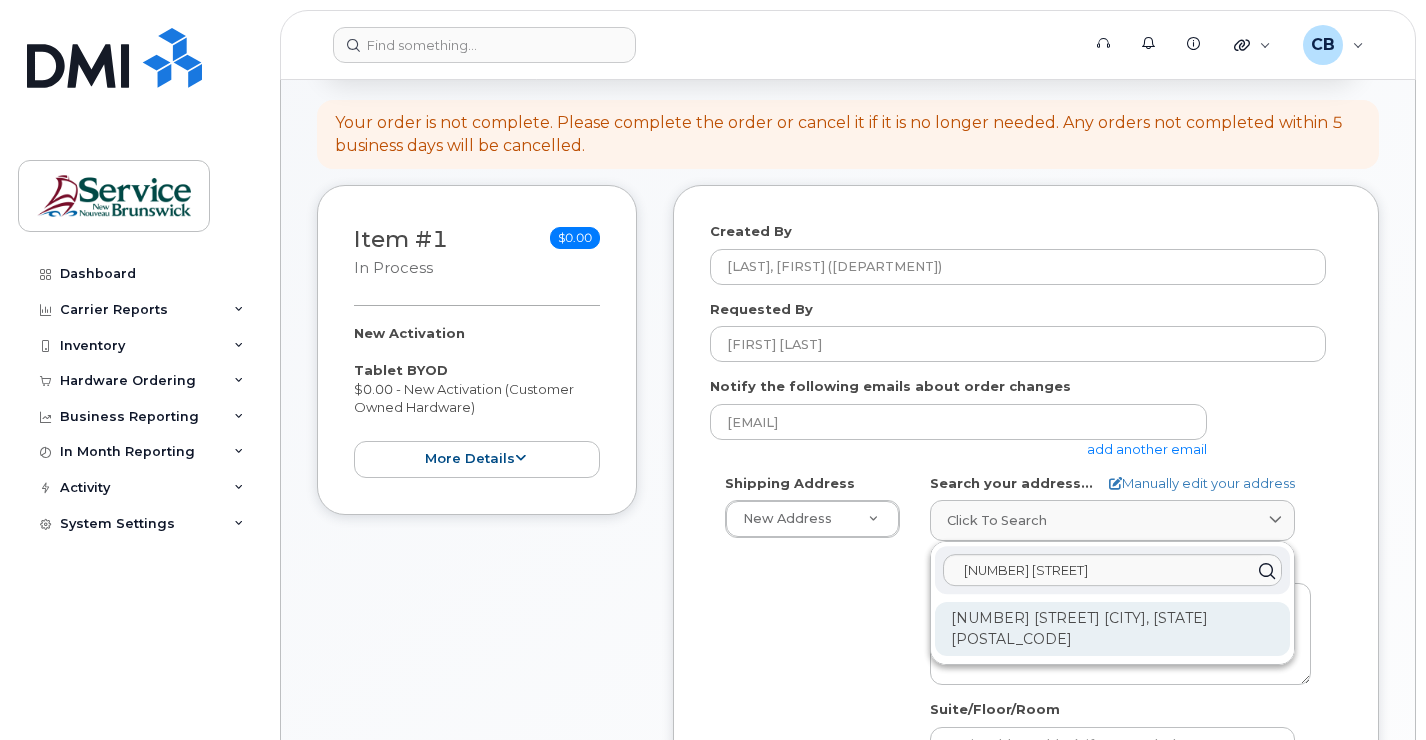 click on "20 McGloin St Fredericton NB E3A 5T8" 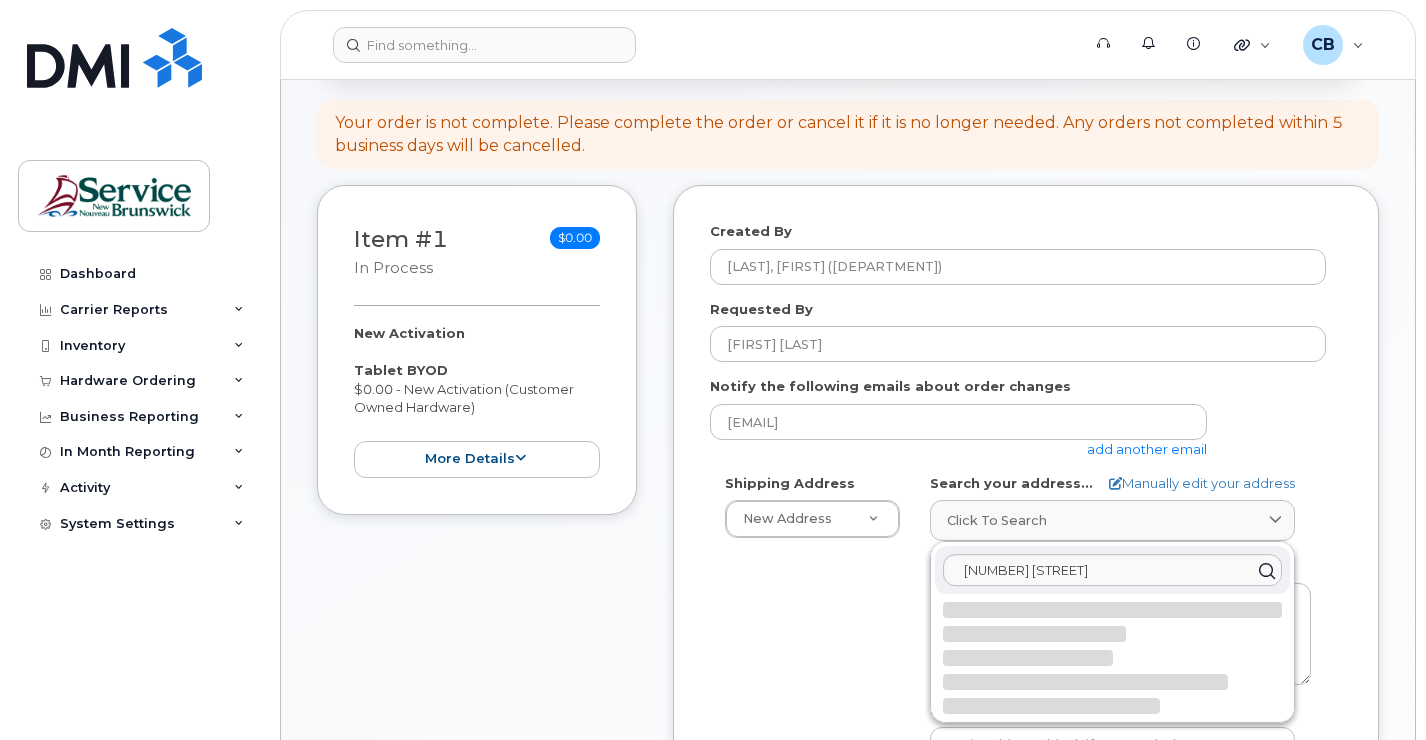 select 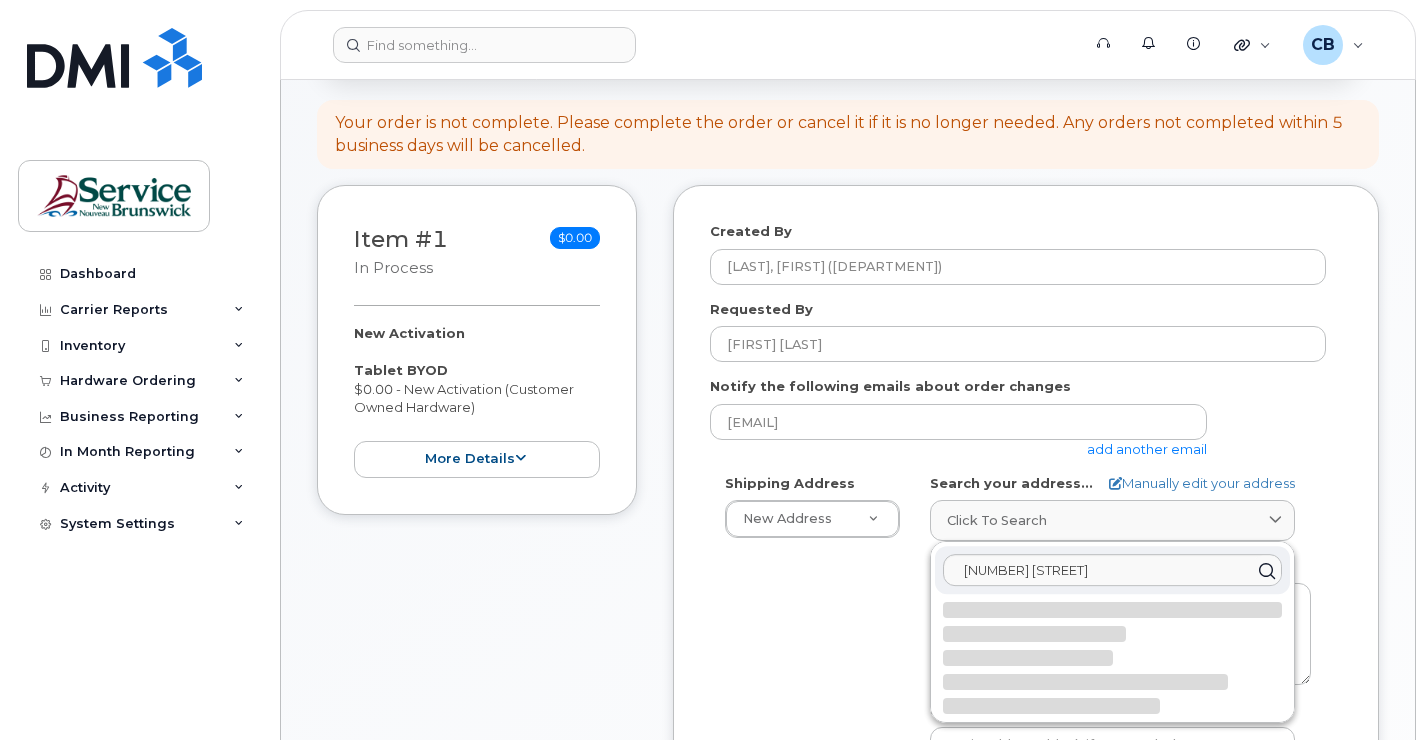 type on "20 McGloin St
FREDERICTON NB E3A 5T8
CANADA" 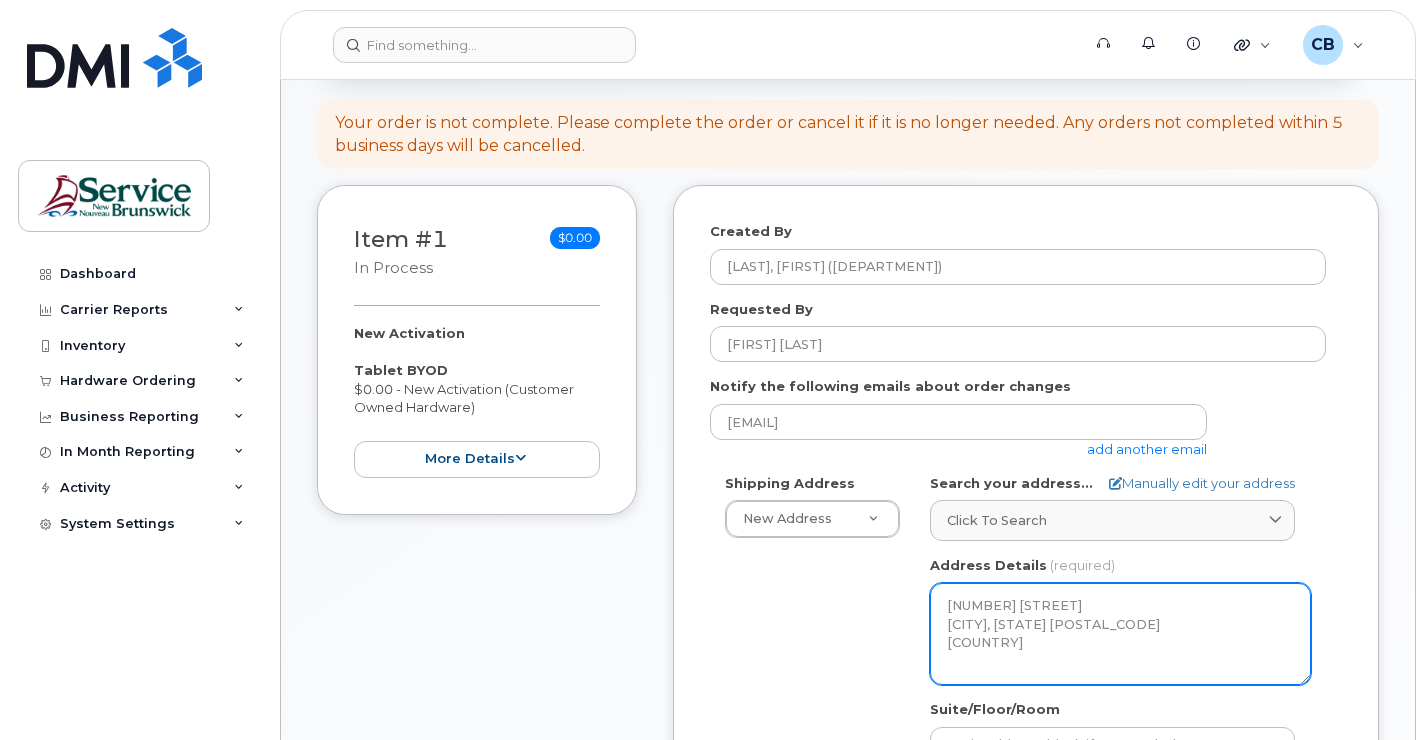 scroll, scrollTop: 300, scrollLeft: 0, axis: vertical 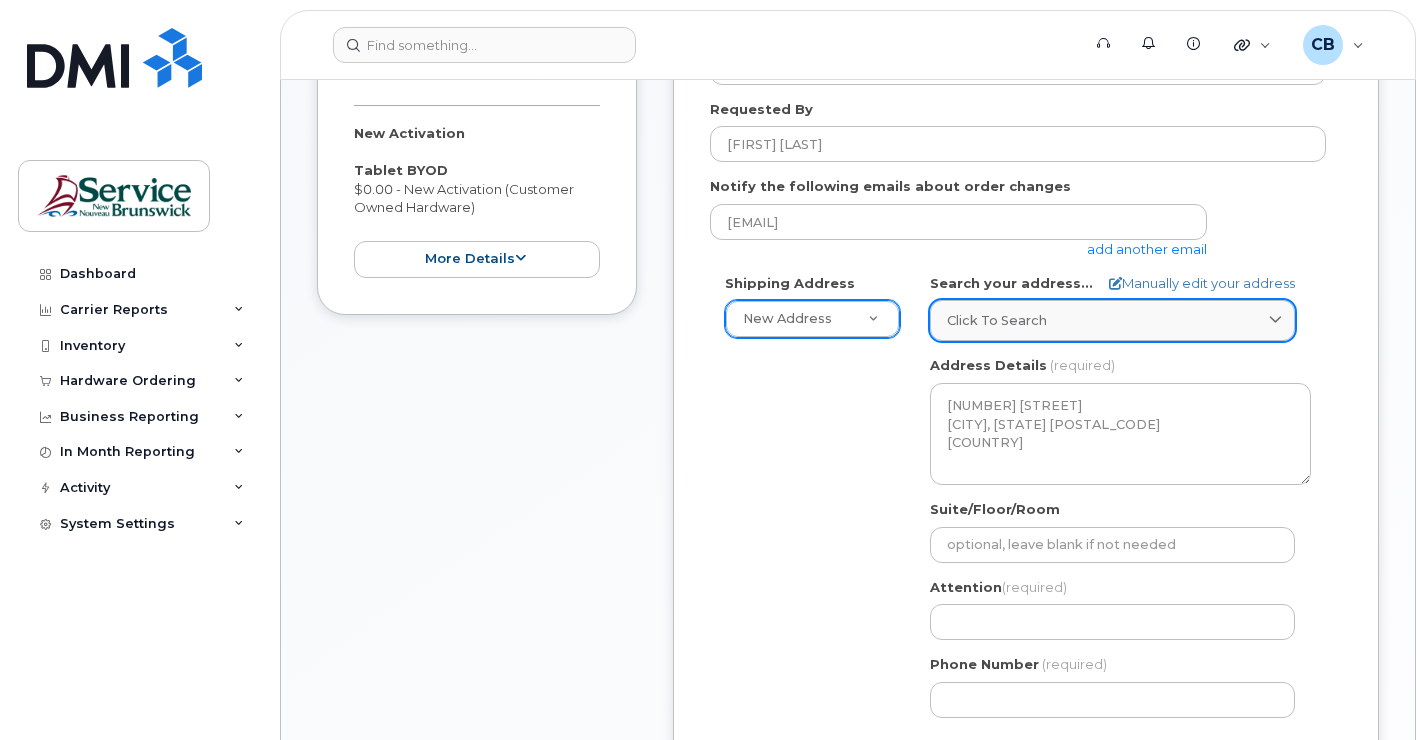click on "Click to search" at bounding box center [1112, 320] 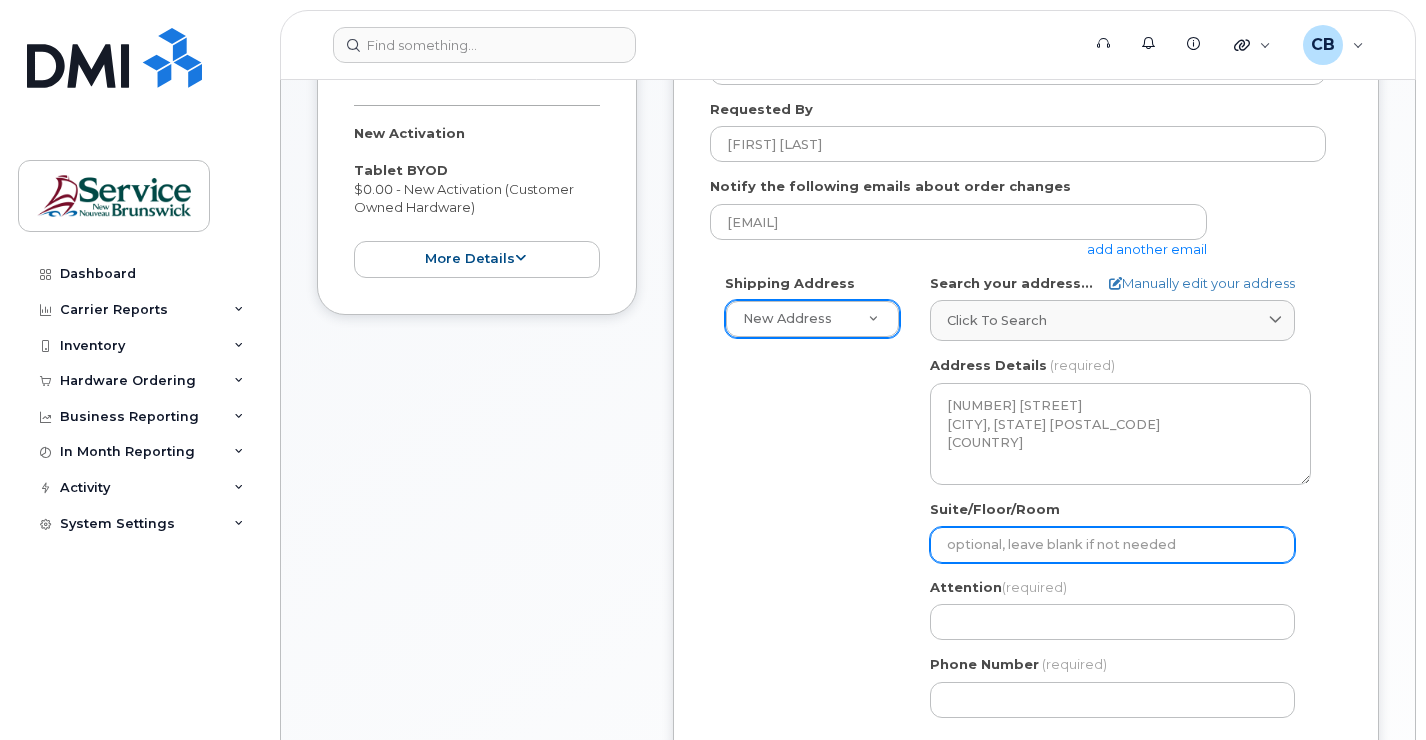 click on "Suite/Floor/Room" at bounding box center (1112, 545) 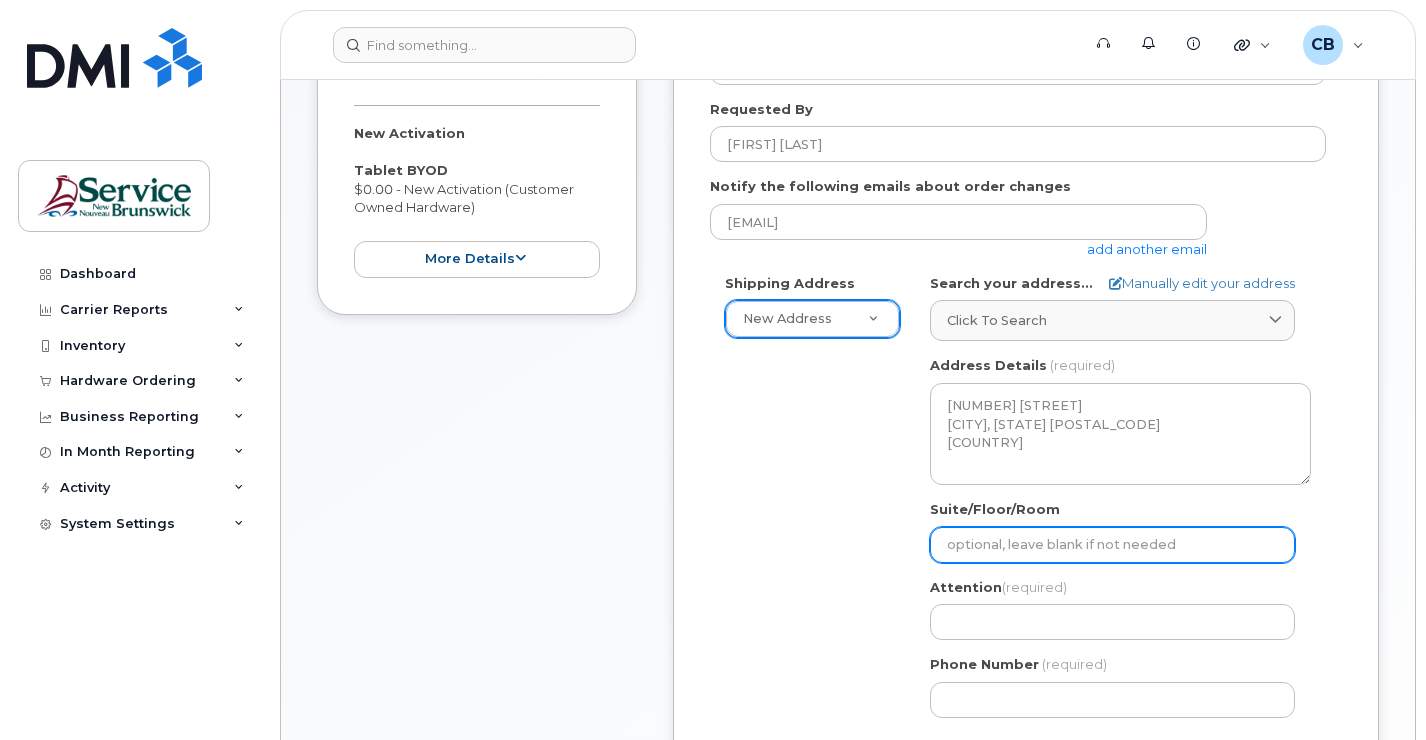 select 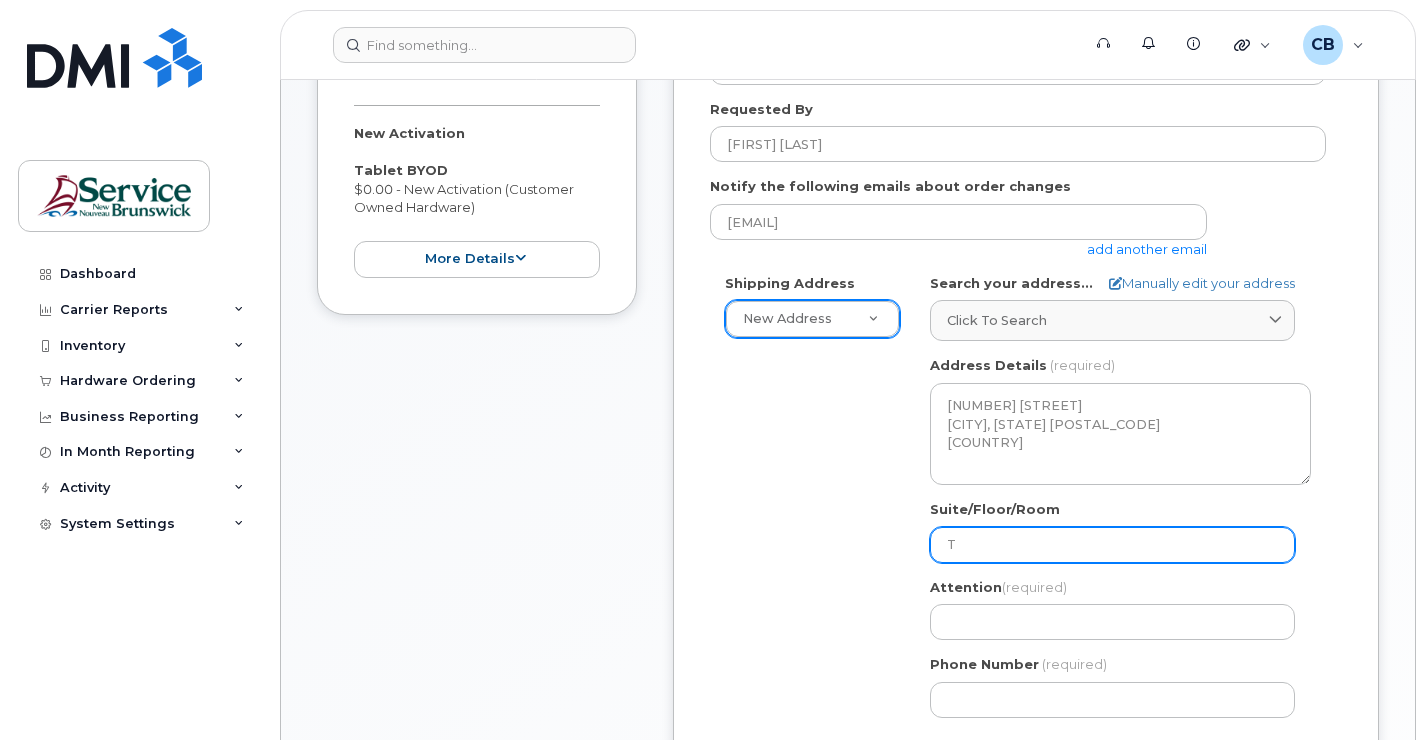 select 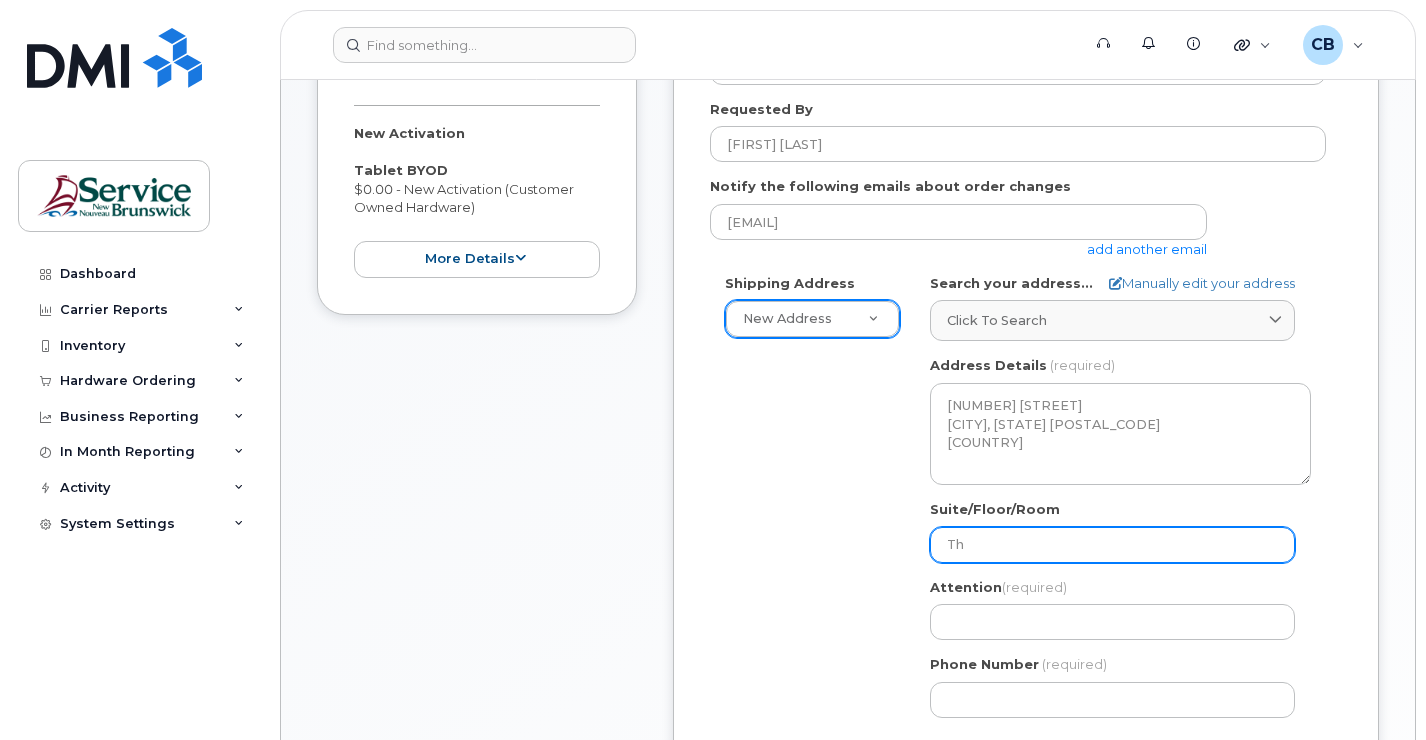 select 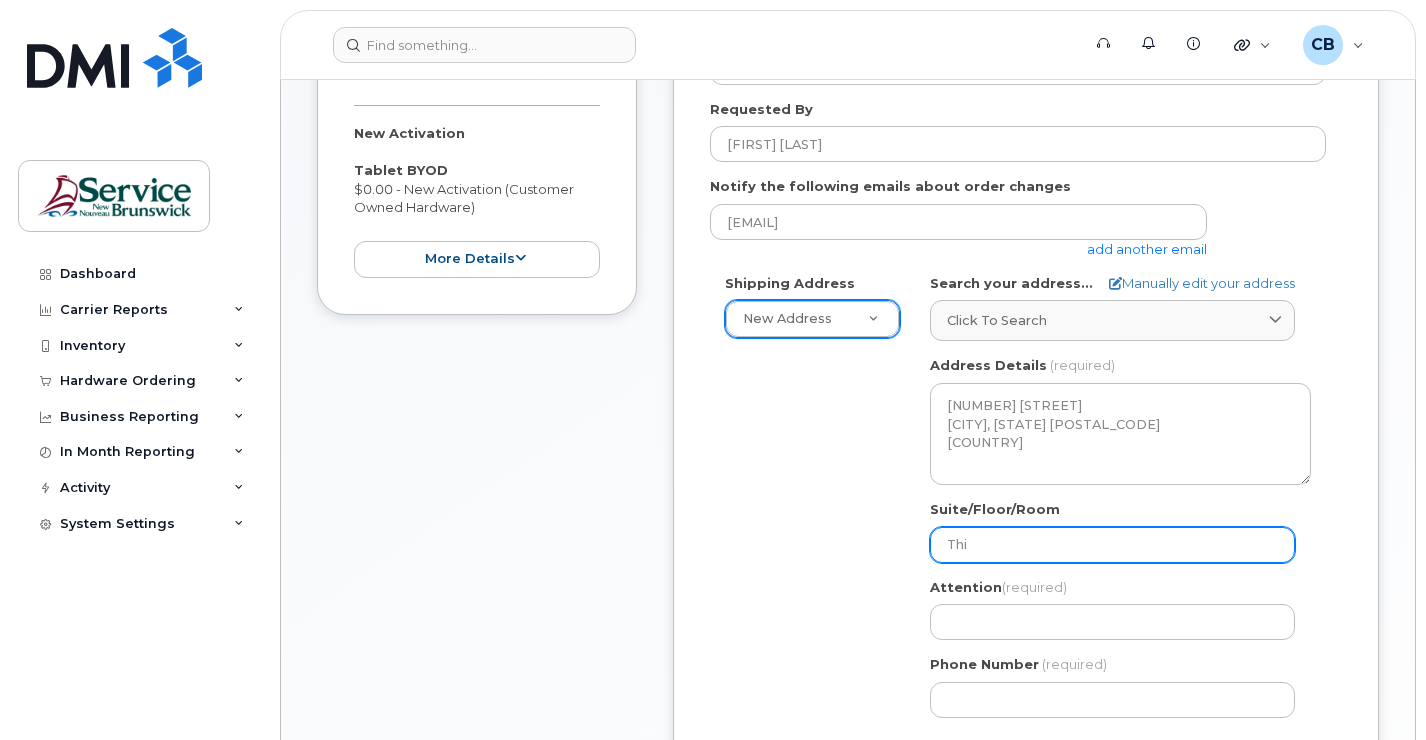 select 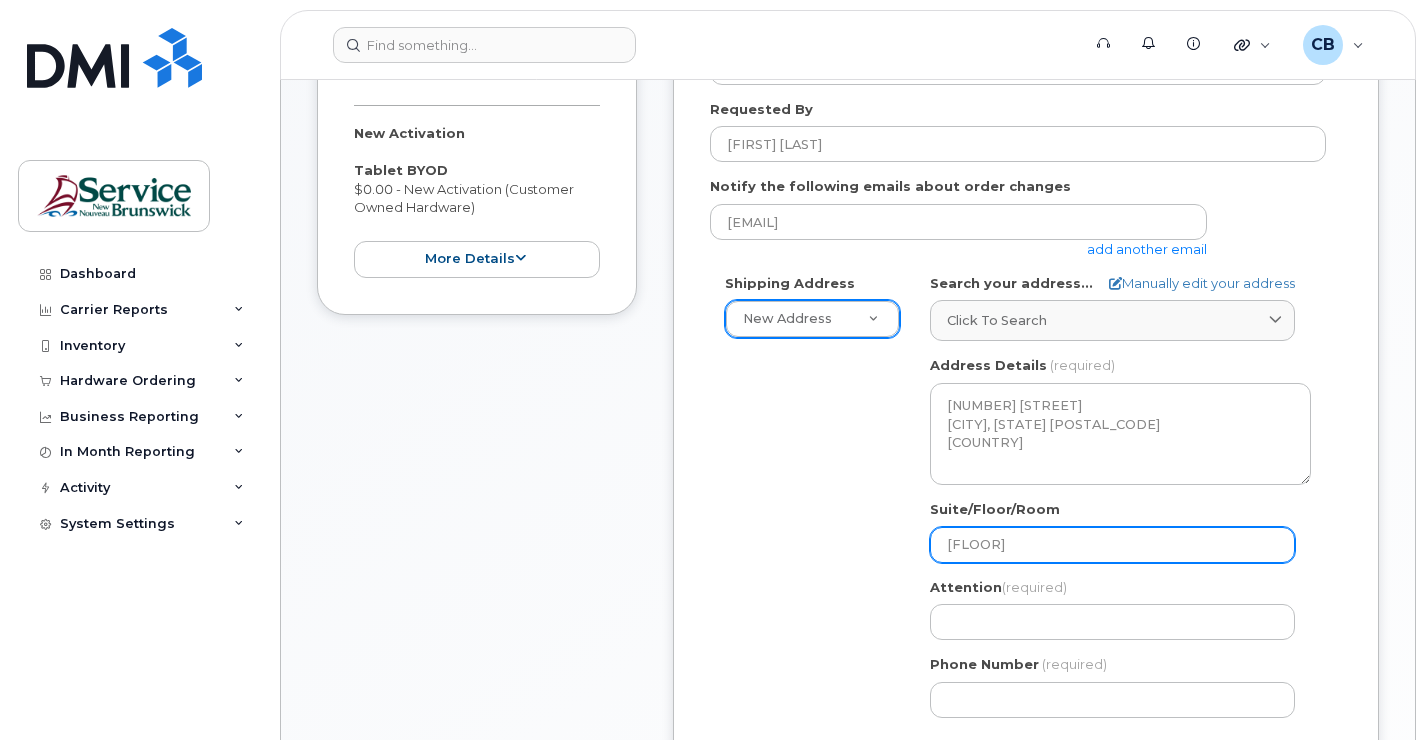 select 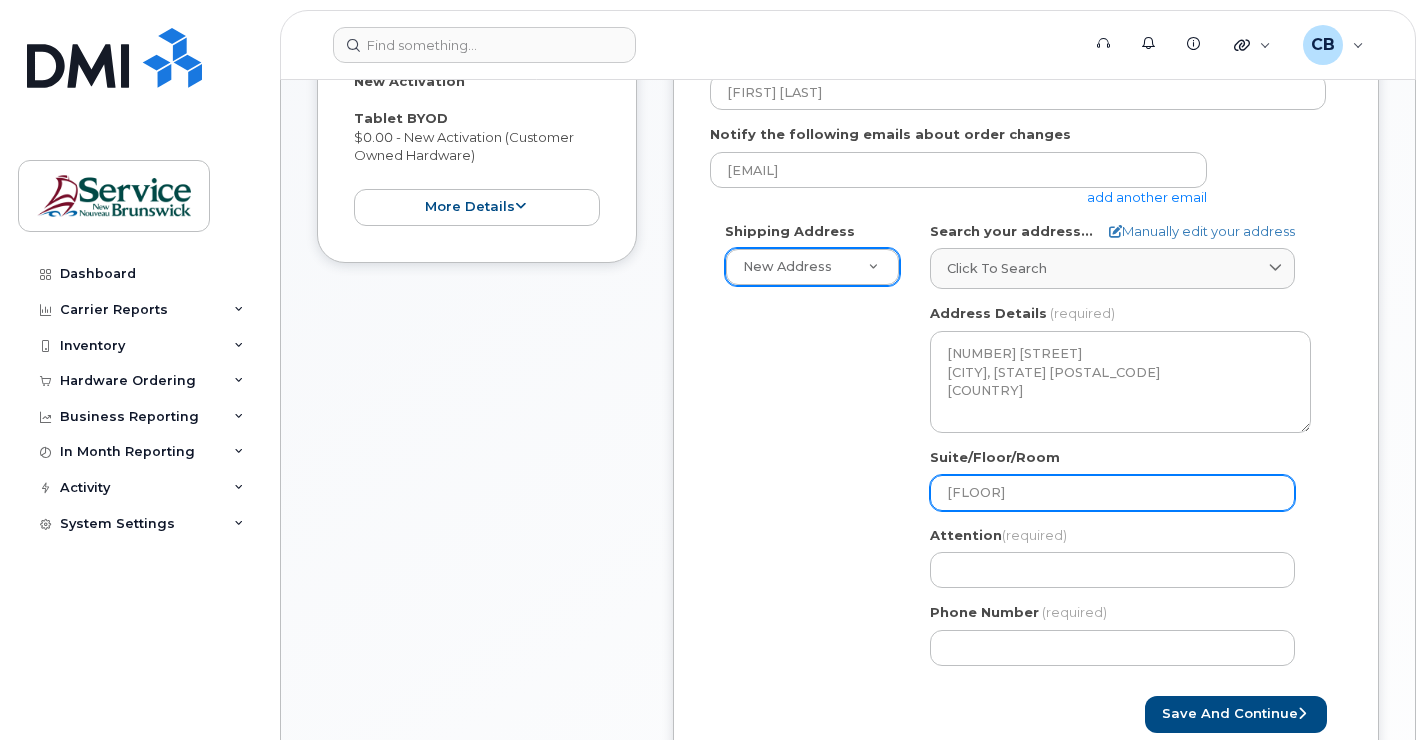 scroll, scrollTop: 500, scrollLeft: 0, axis: vertical 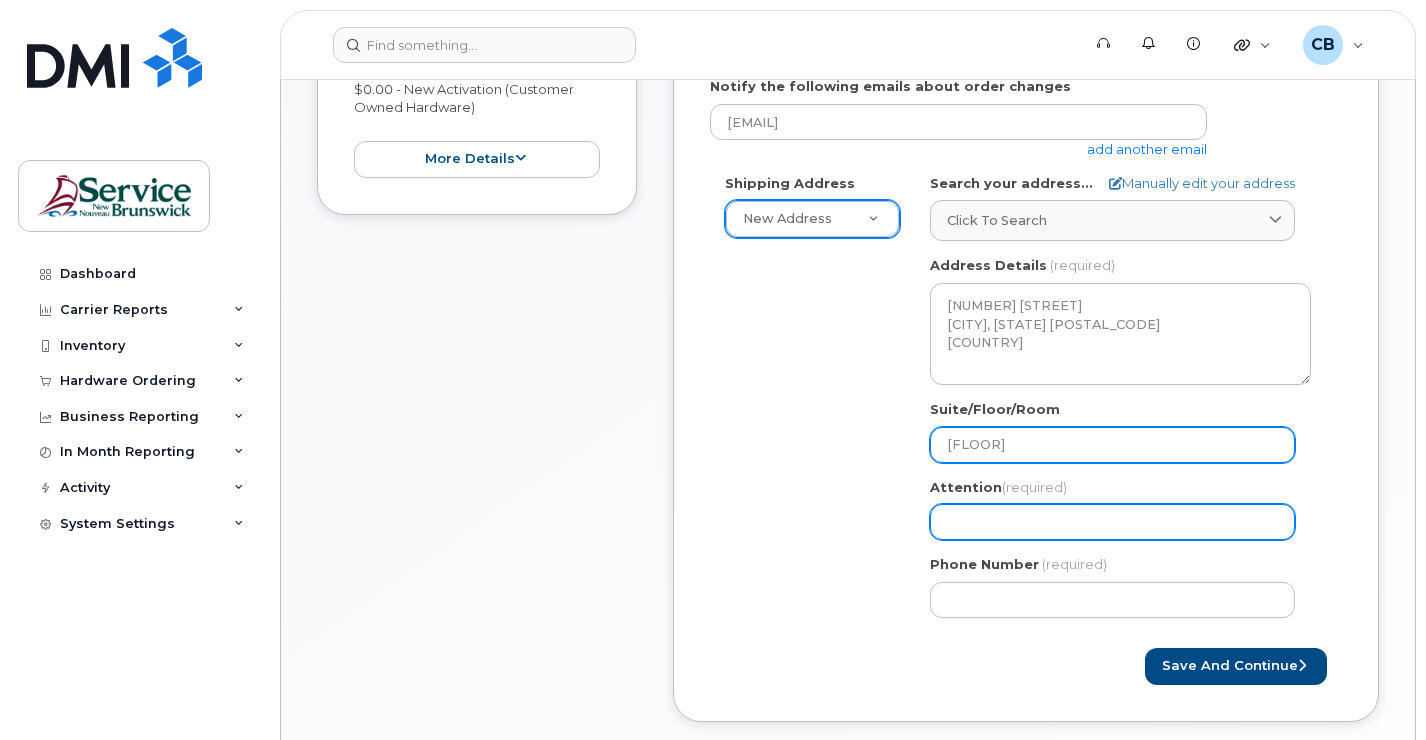 type on "Third Floor" 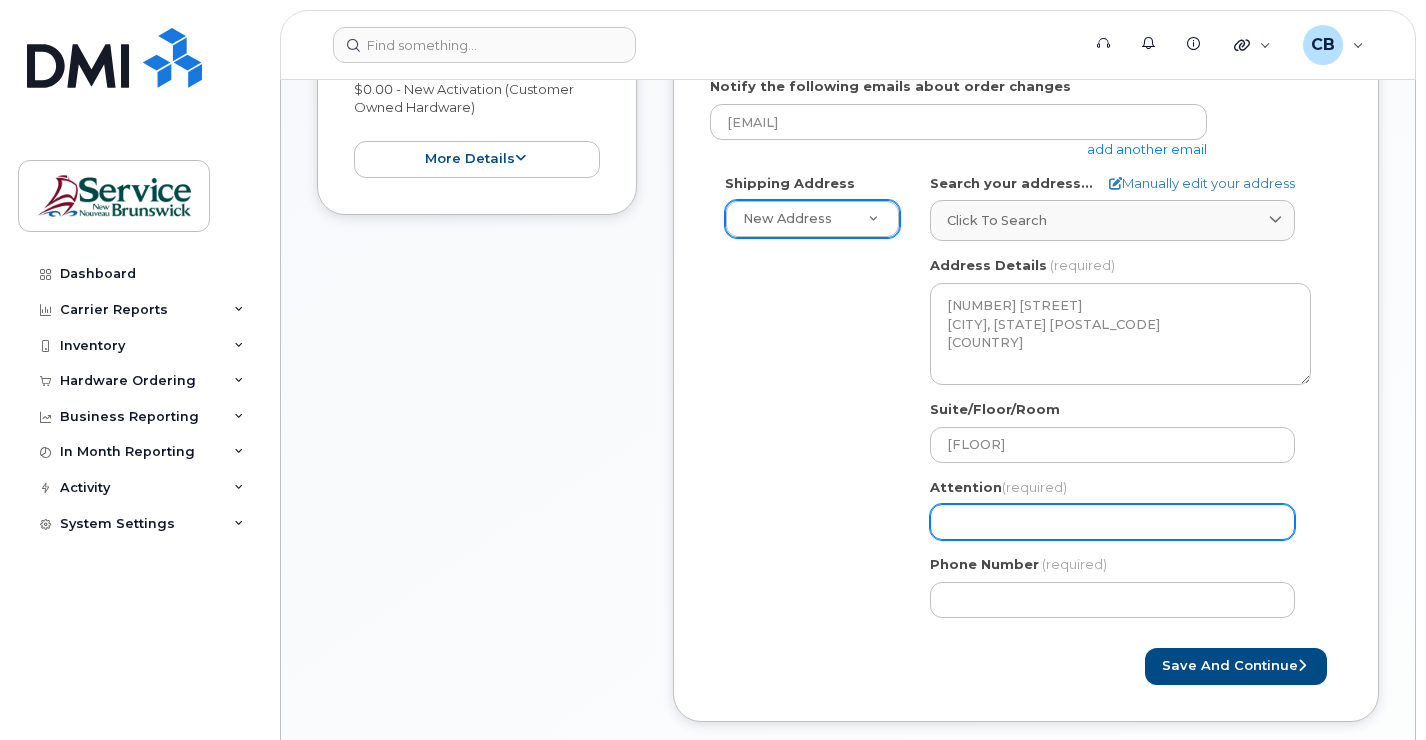 click on "Attention
(required)" at bounding box center [1112, 522] 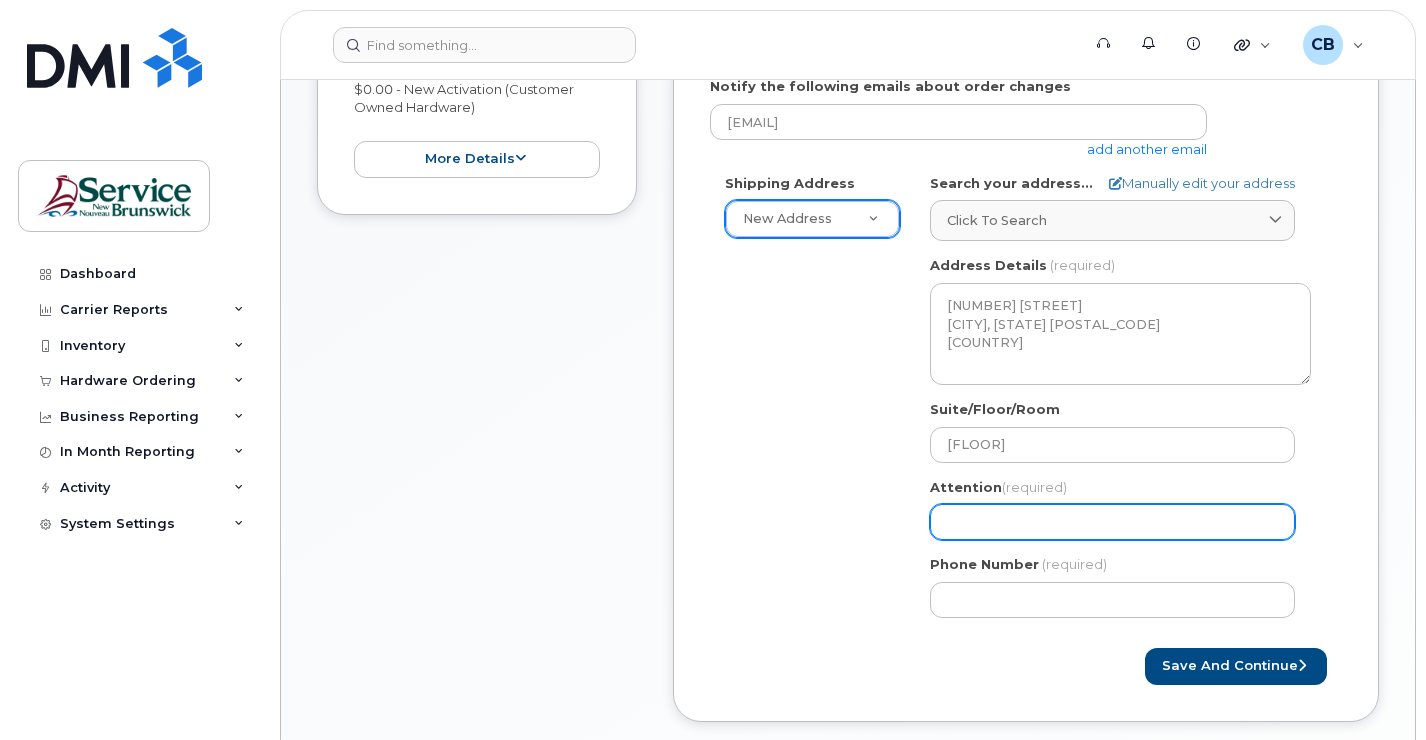 select 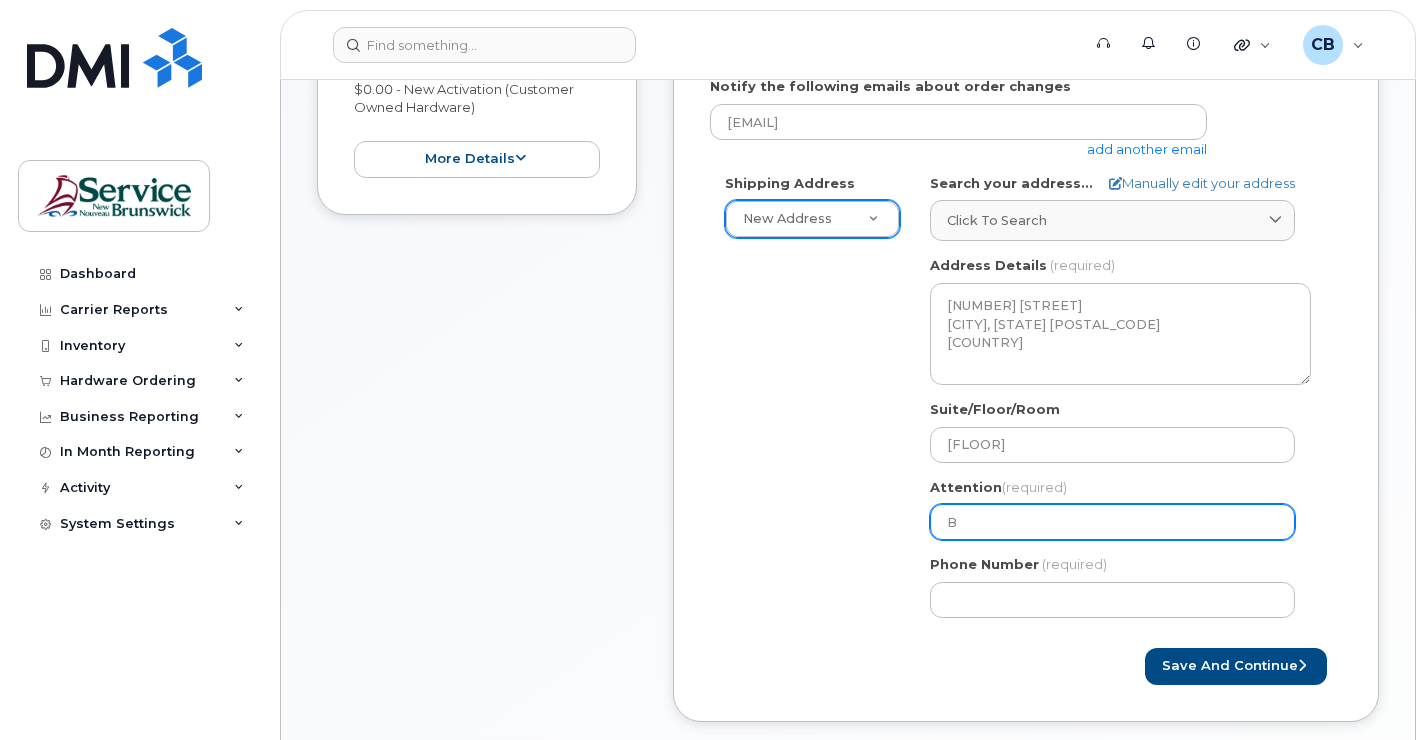 select 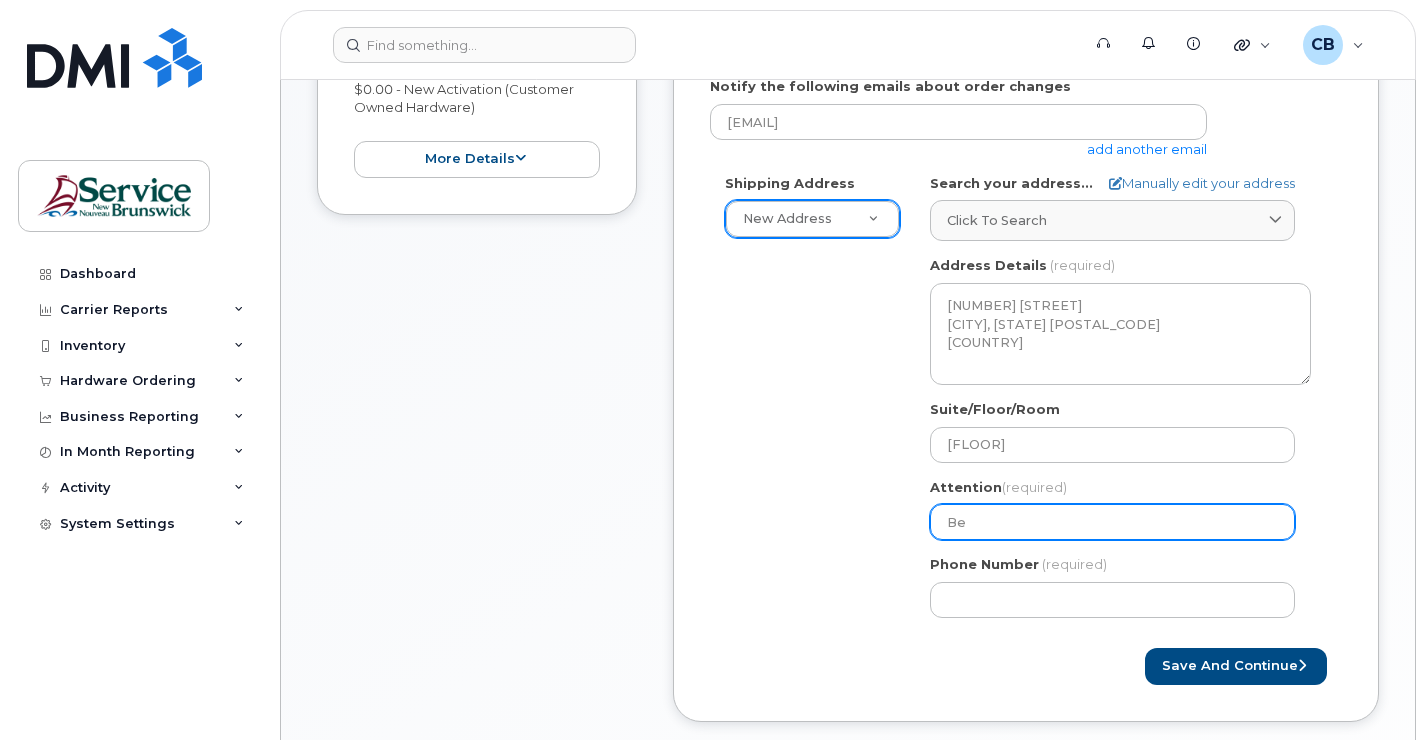 select 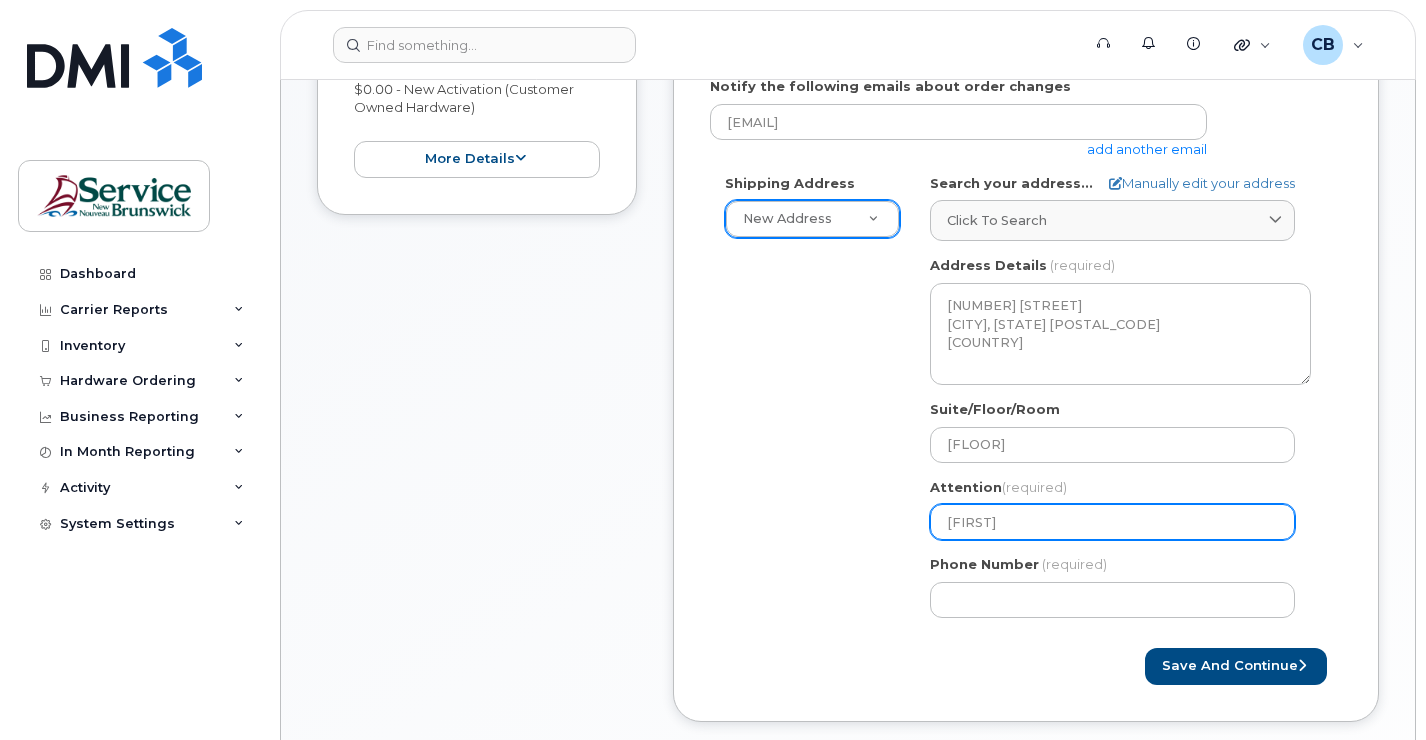 select 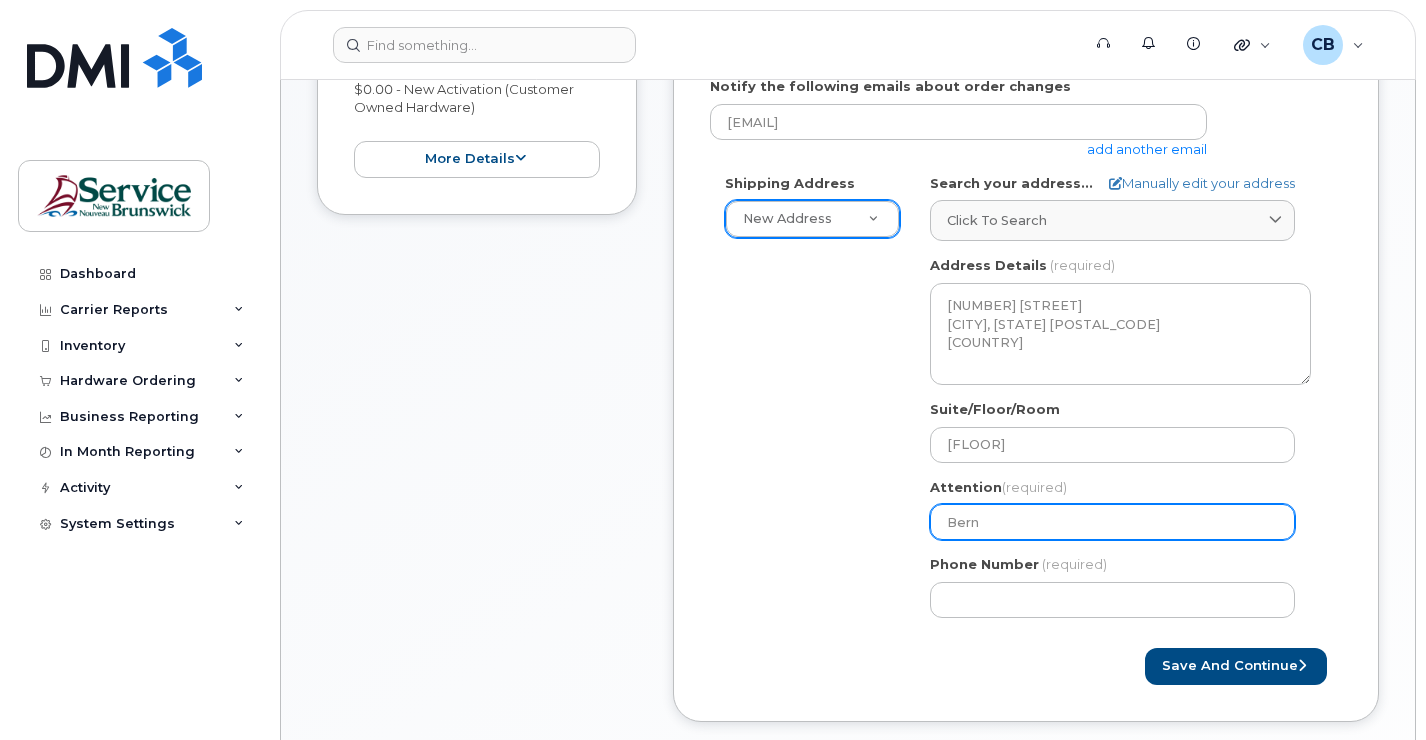 select 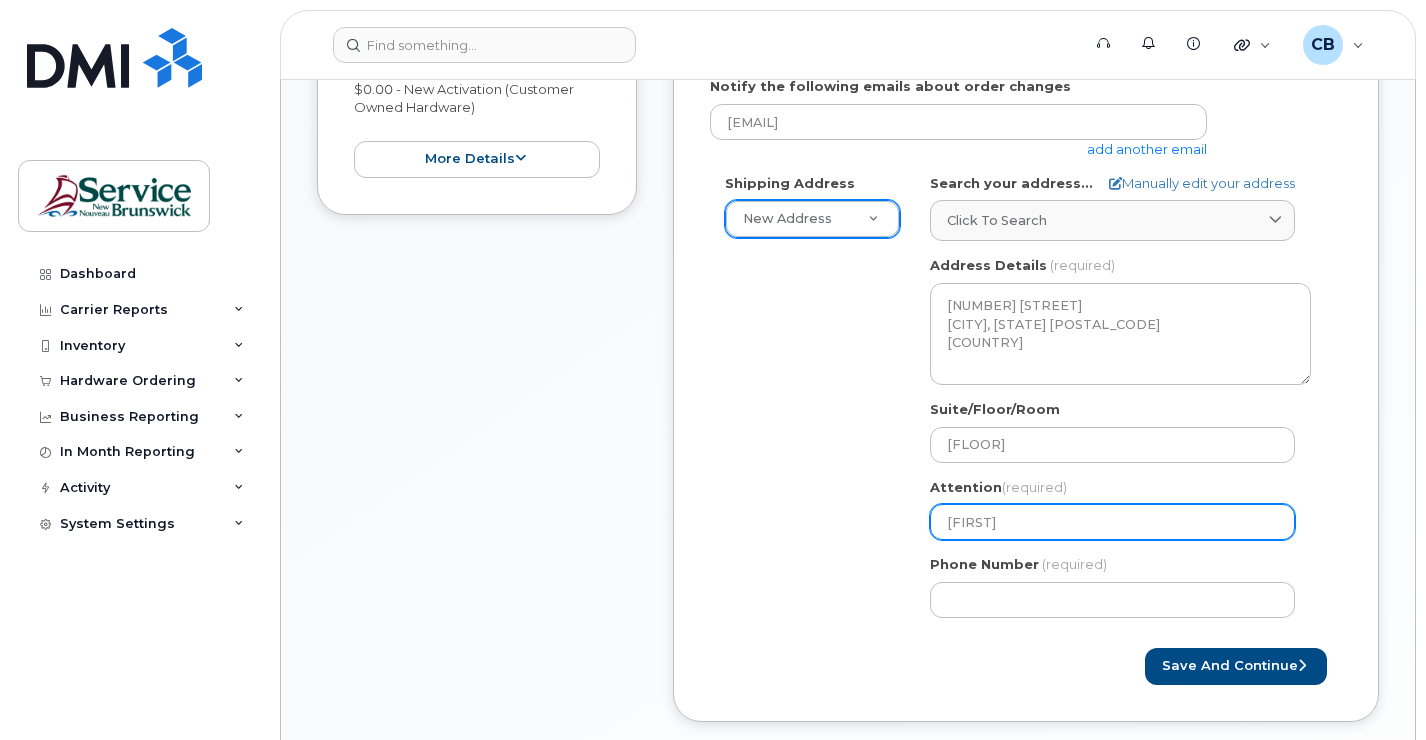 select 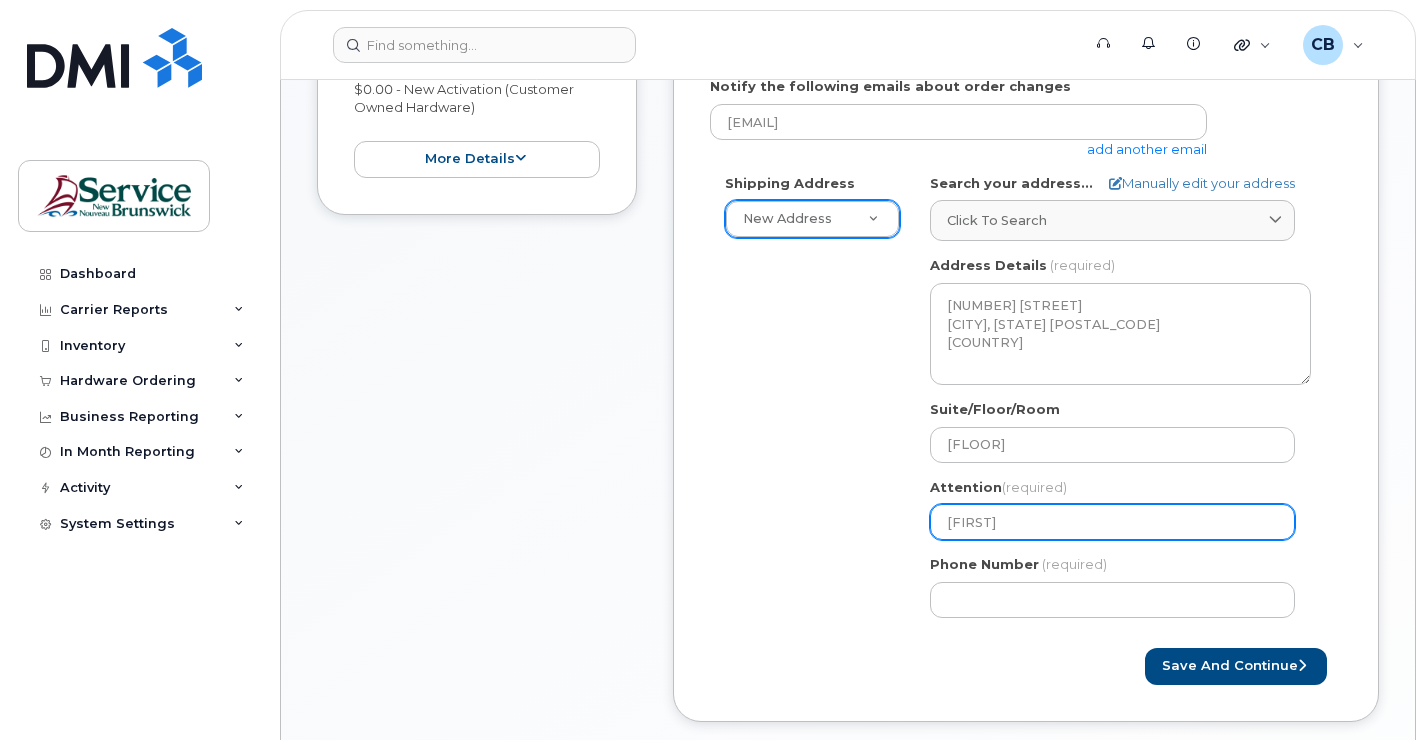 type on "Bernie" 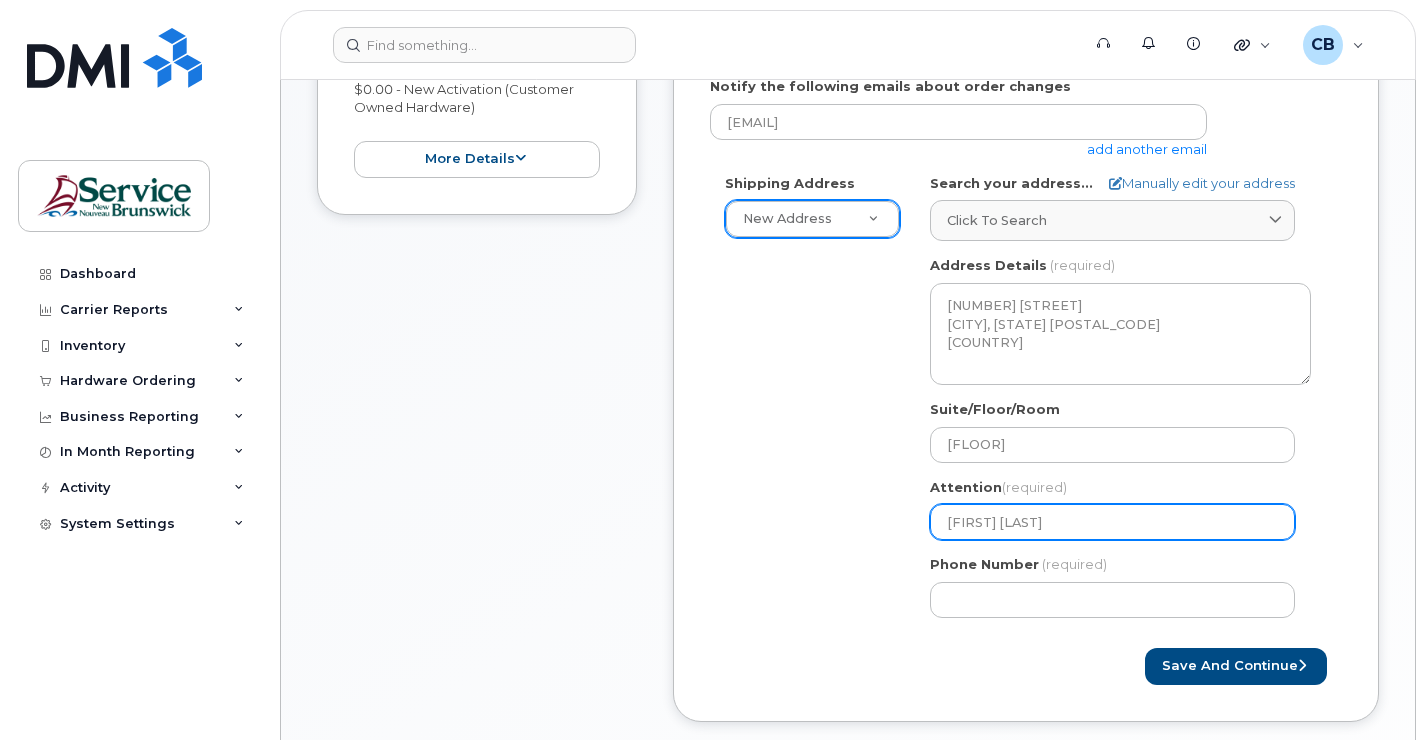 select 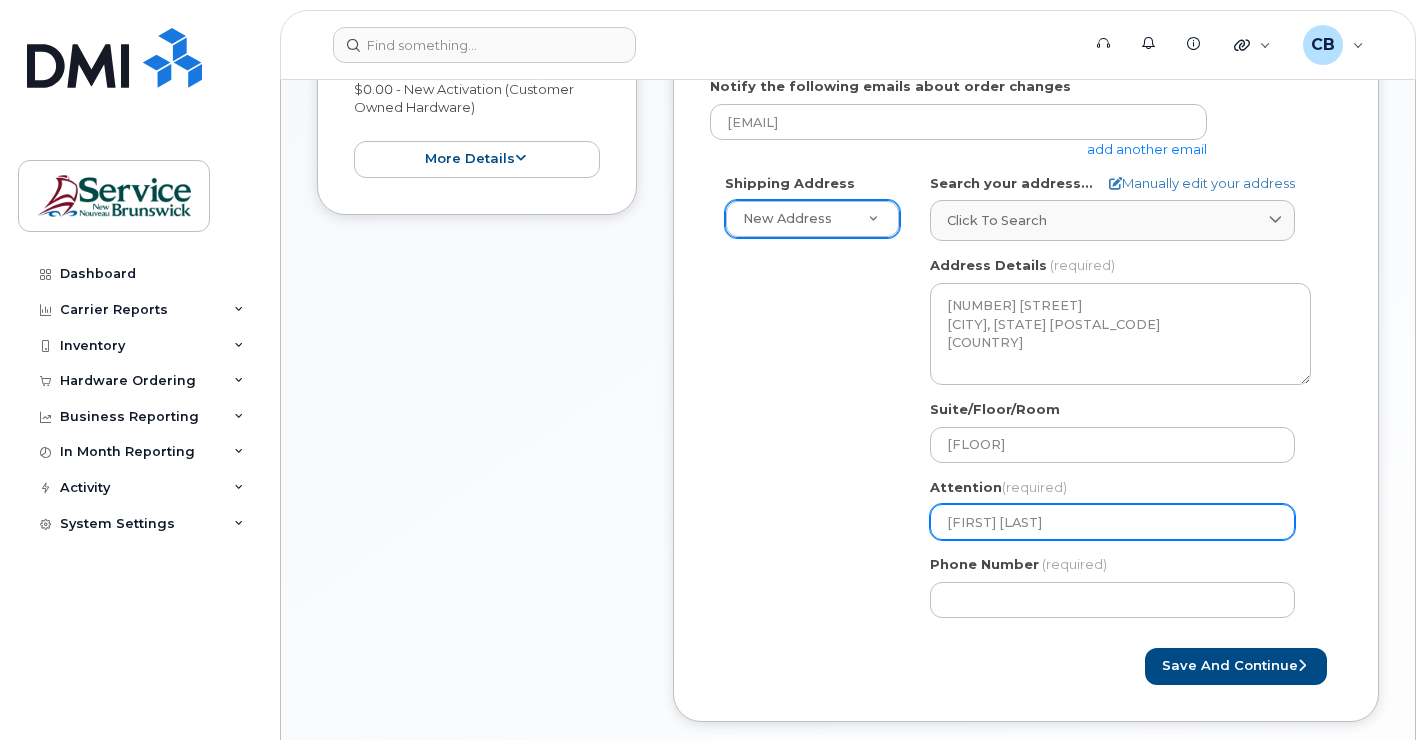select 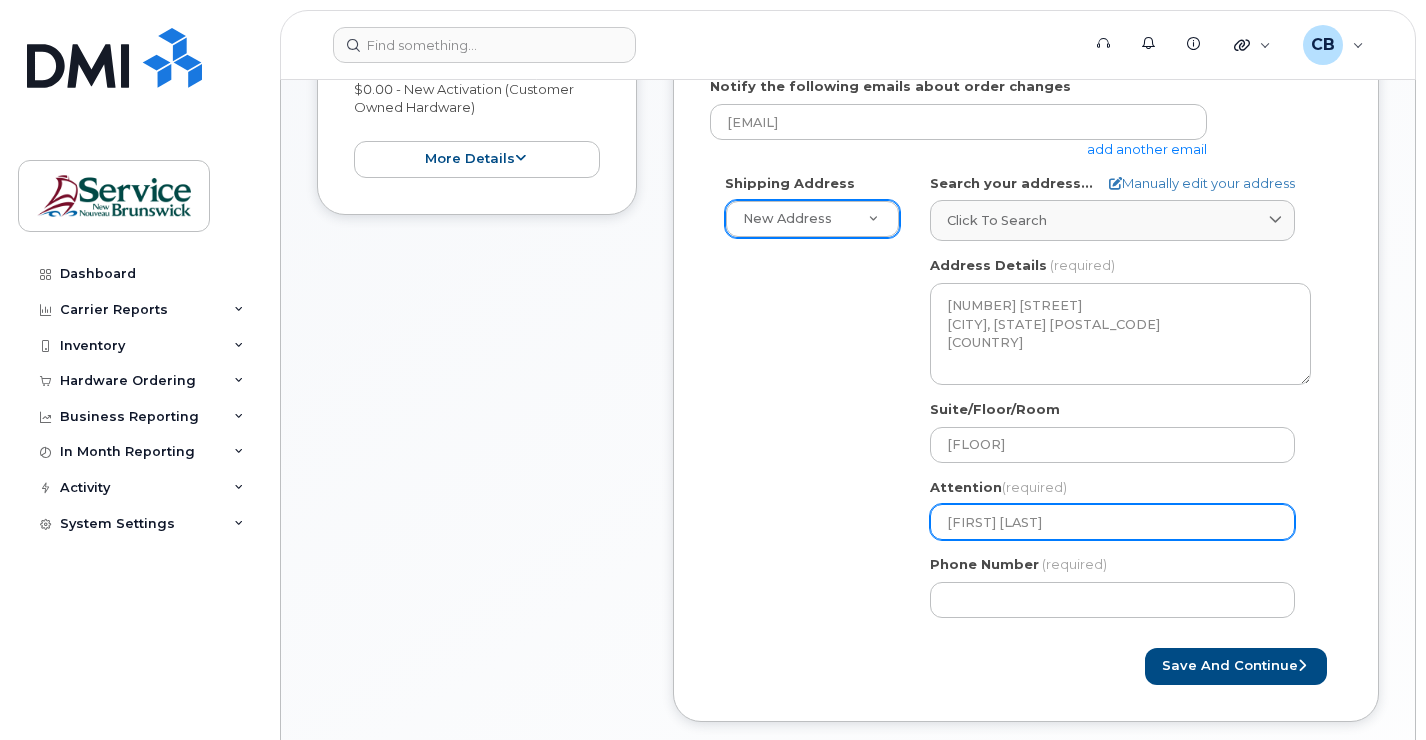select 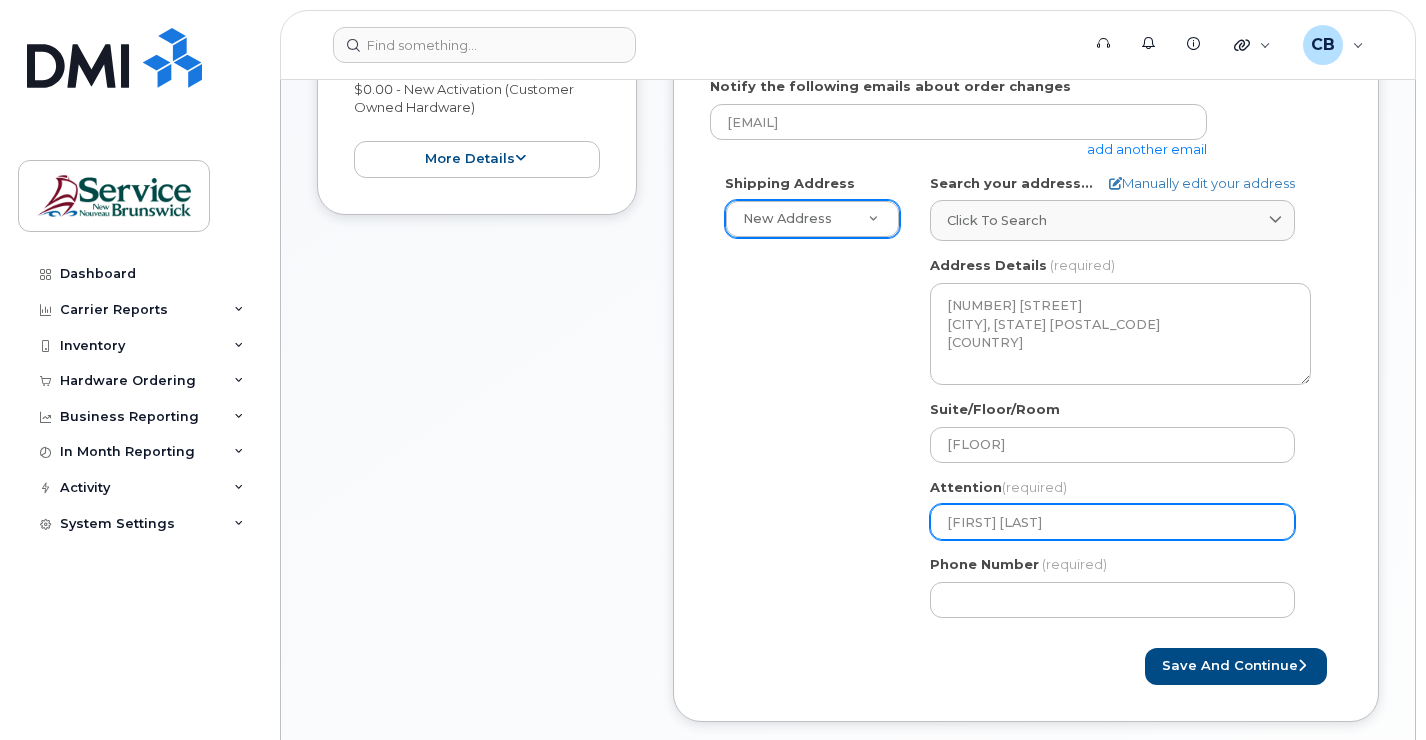select 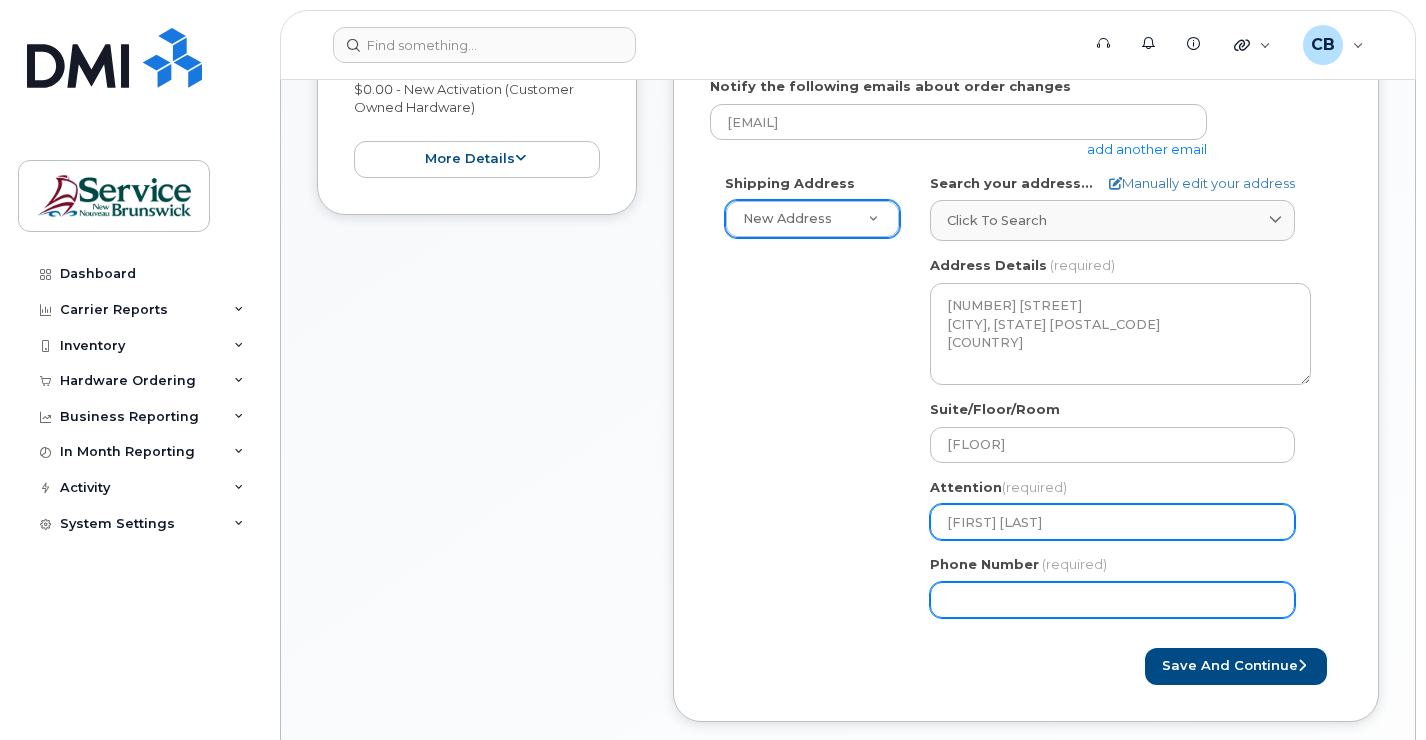 type on "[FIRST] [LAST]" 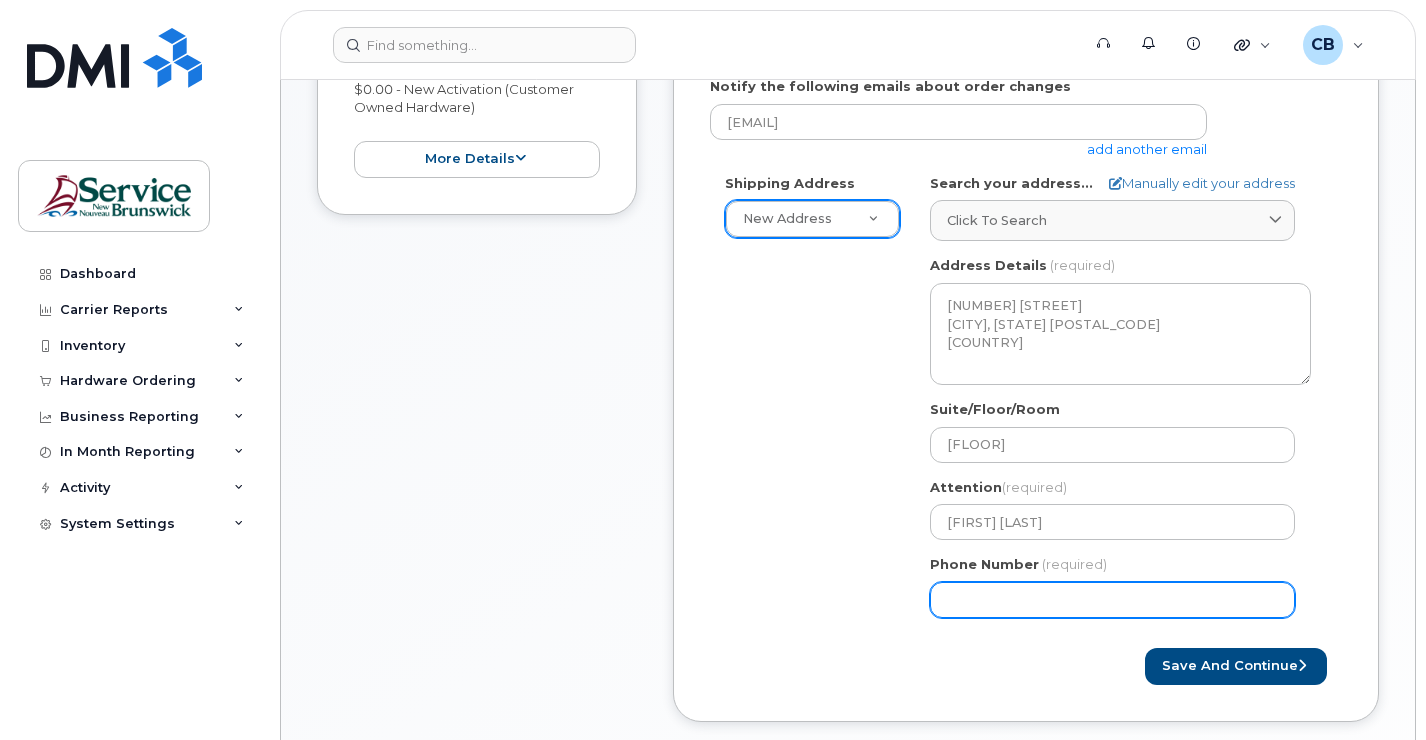 click on "Phone Number" at bounding box center [1112, 600] 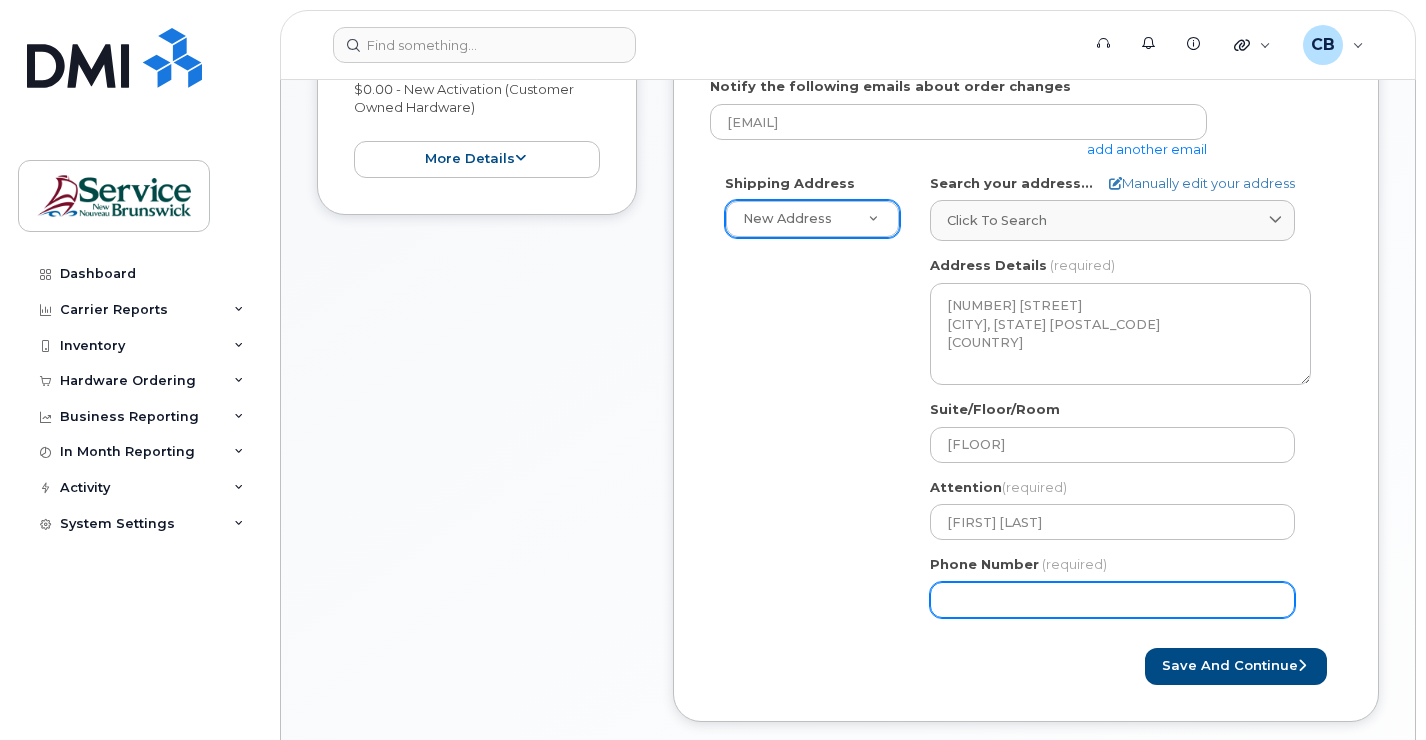 type on "5064444461" 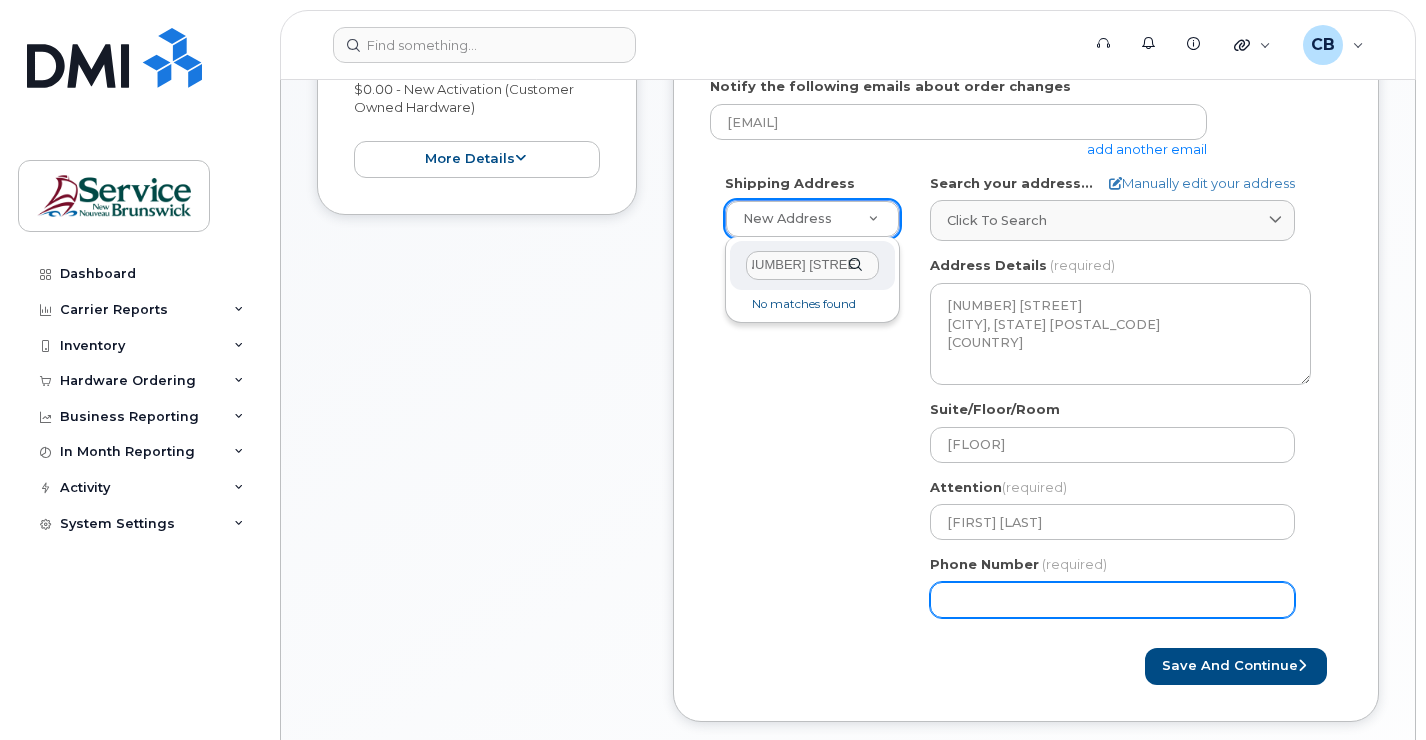 scroll, scrollTop: 0, scrollLeft: 0, axis: both 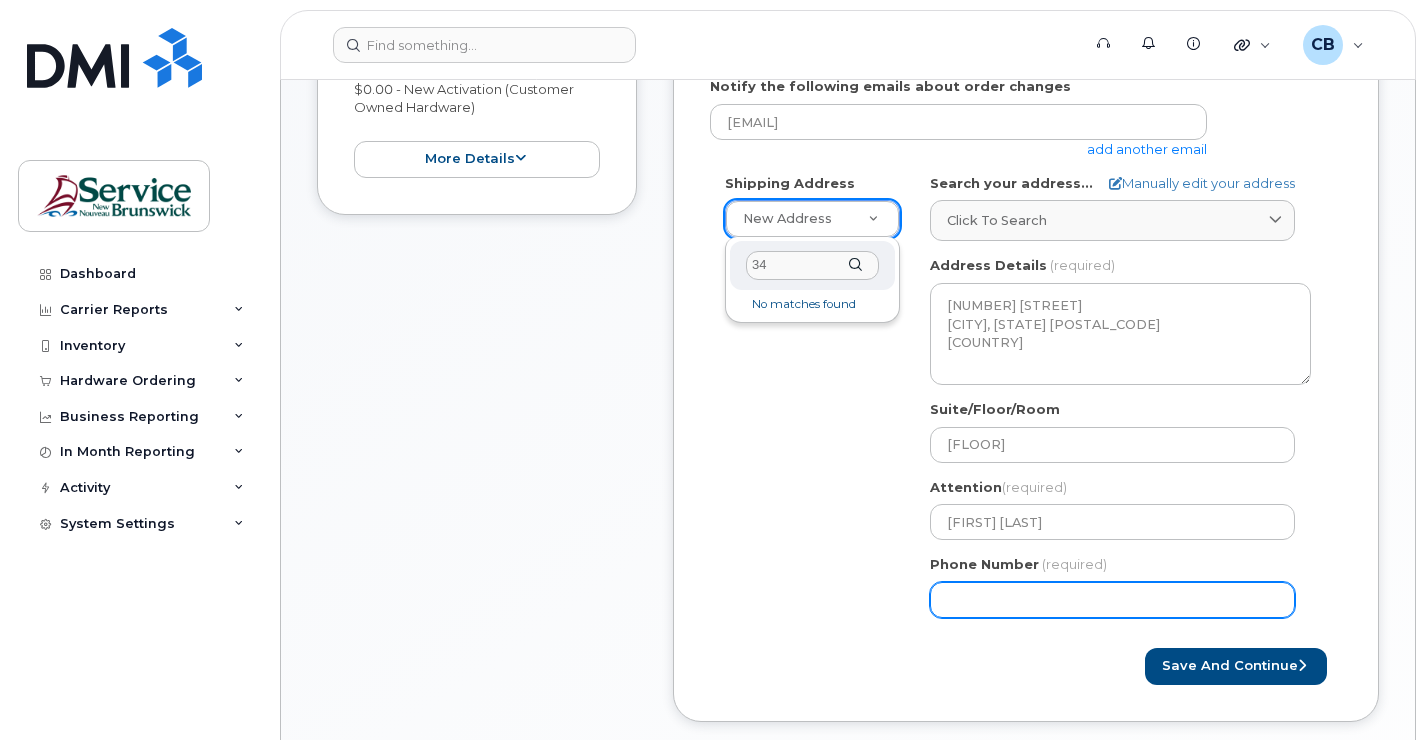 type on "3" 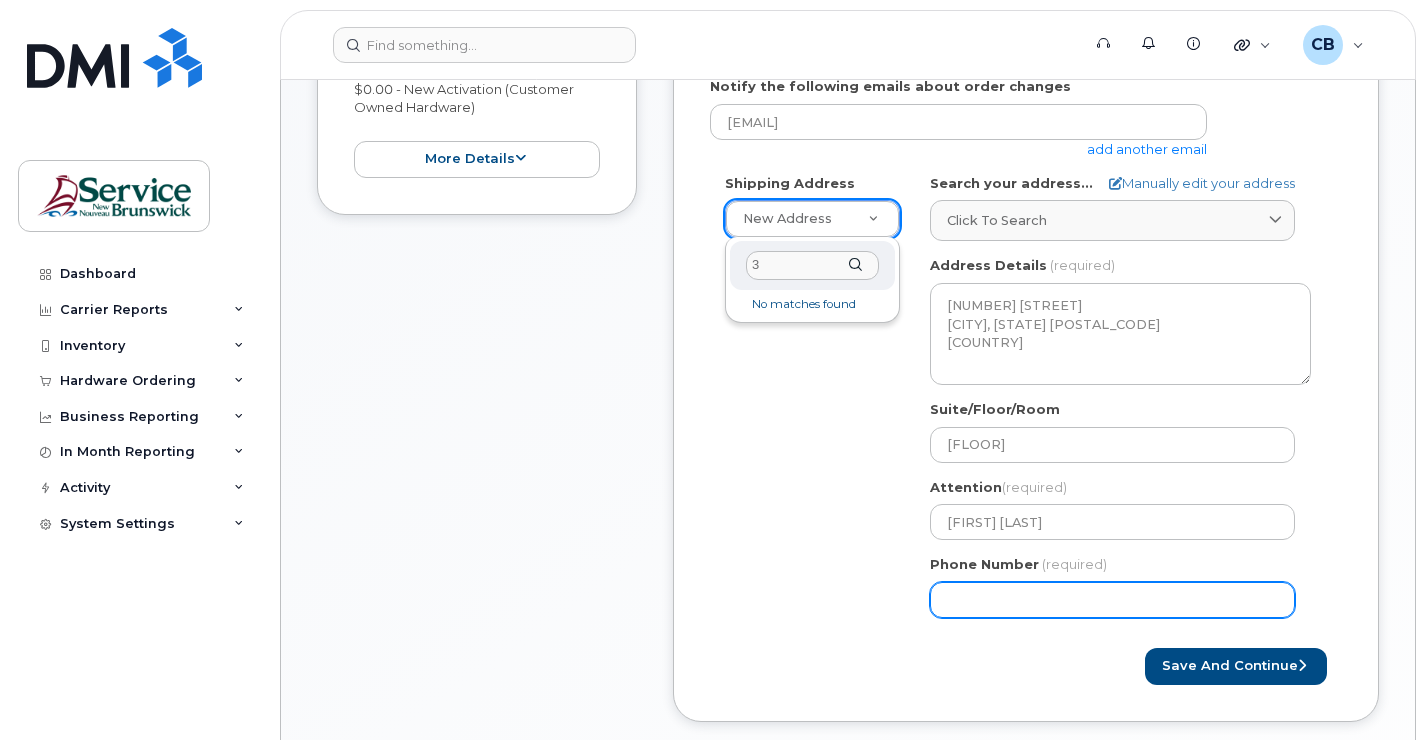 type 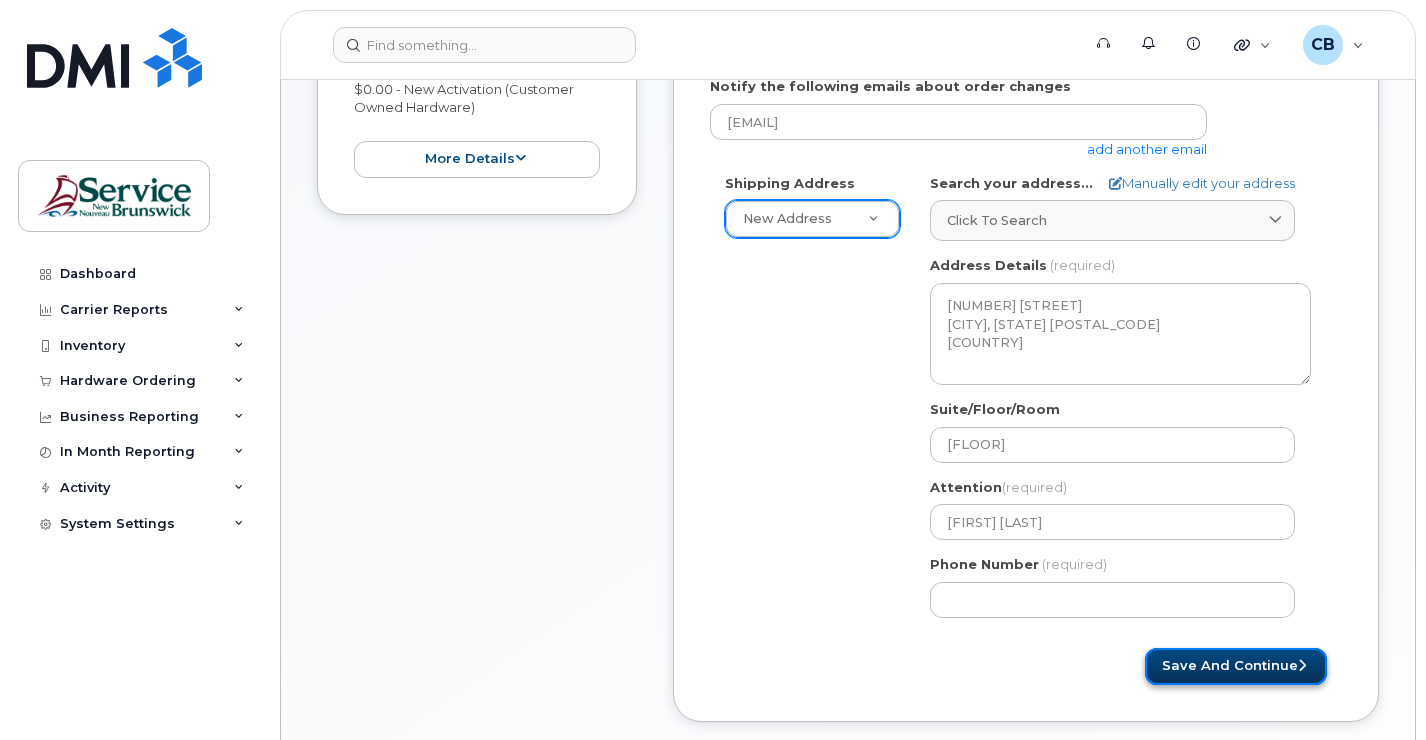 click on "Save and Continue" at bounding box center [1236, 666] 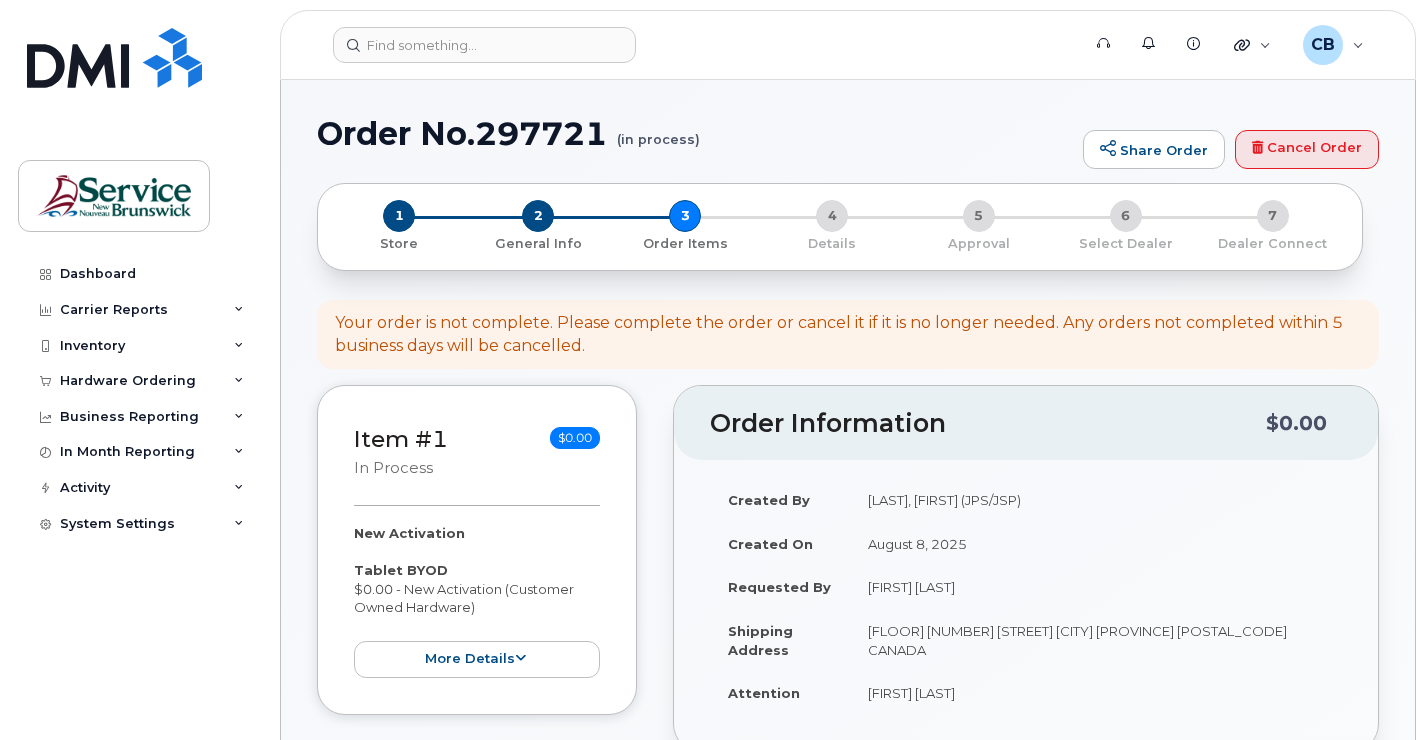 select 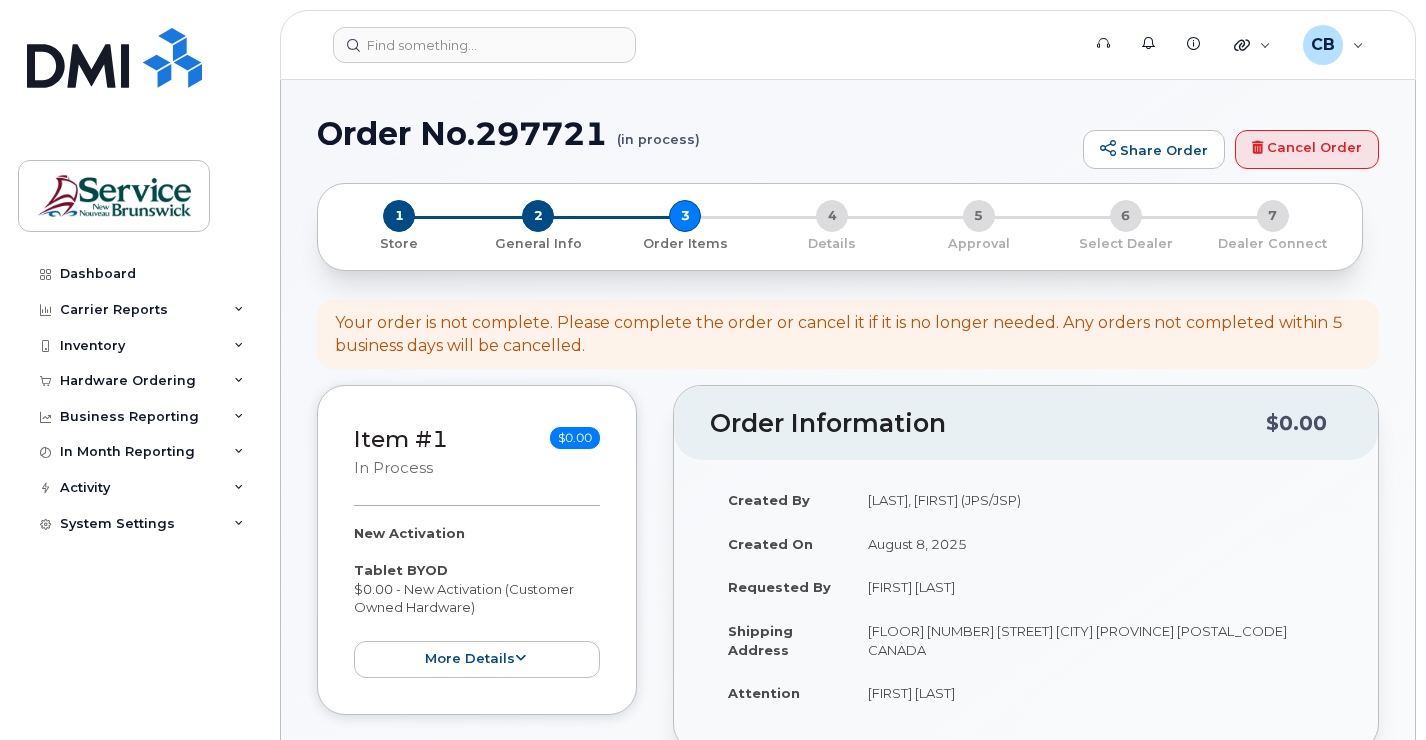 scroll, scrollTop: 100, scrollLeft: 0, axis: vertical 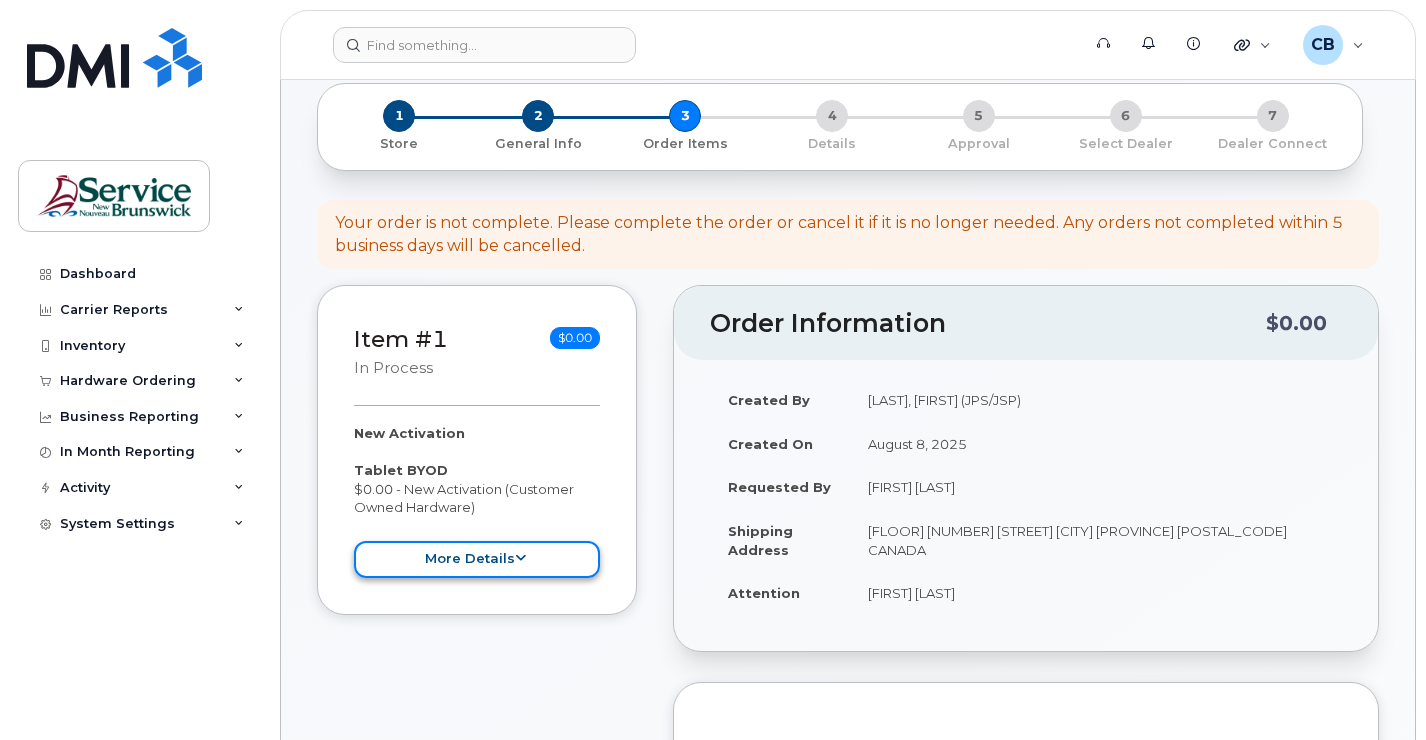 click at bounding box center [520, 558] 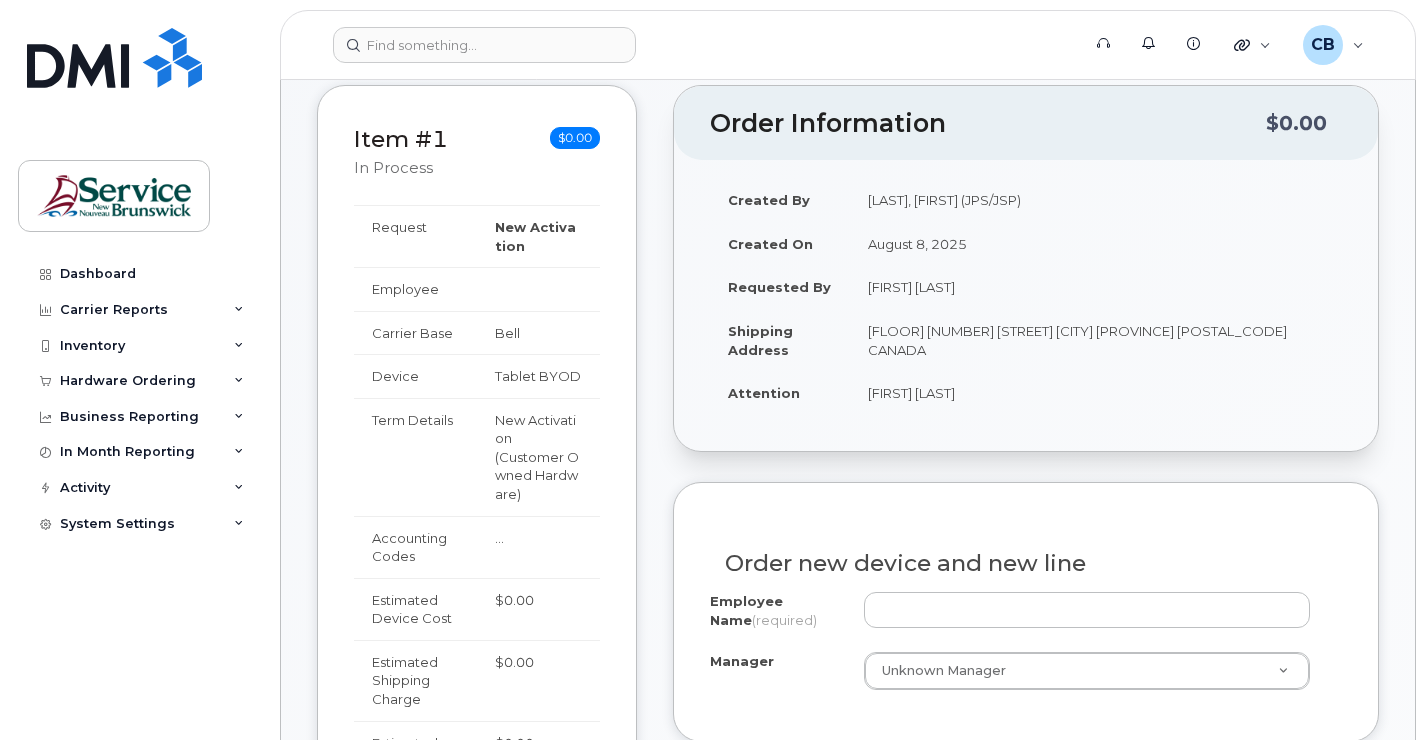 scroll, scrollTop: 400, scrollLeft: 0, axis: vertical 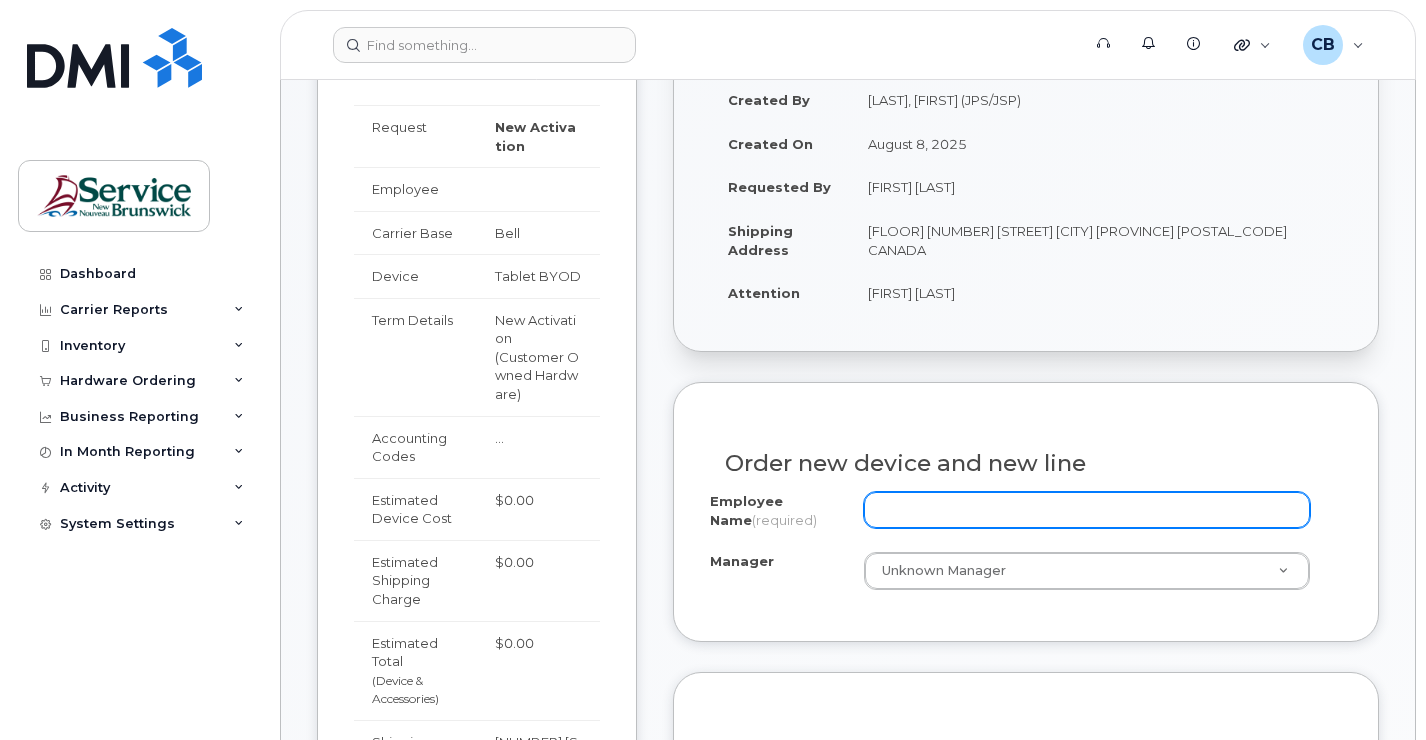 click on "Employee Name
(required)" at bounding box center [1087, 510] 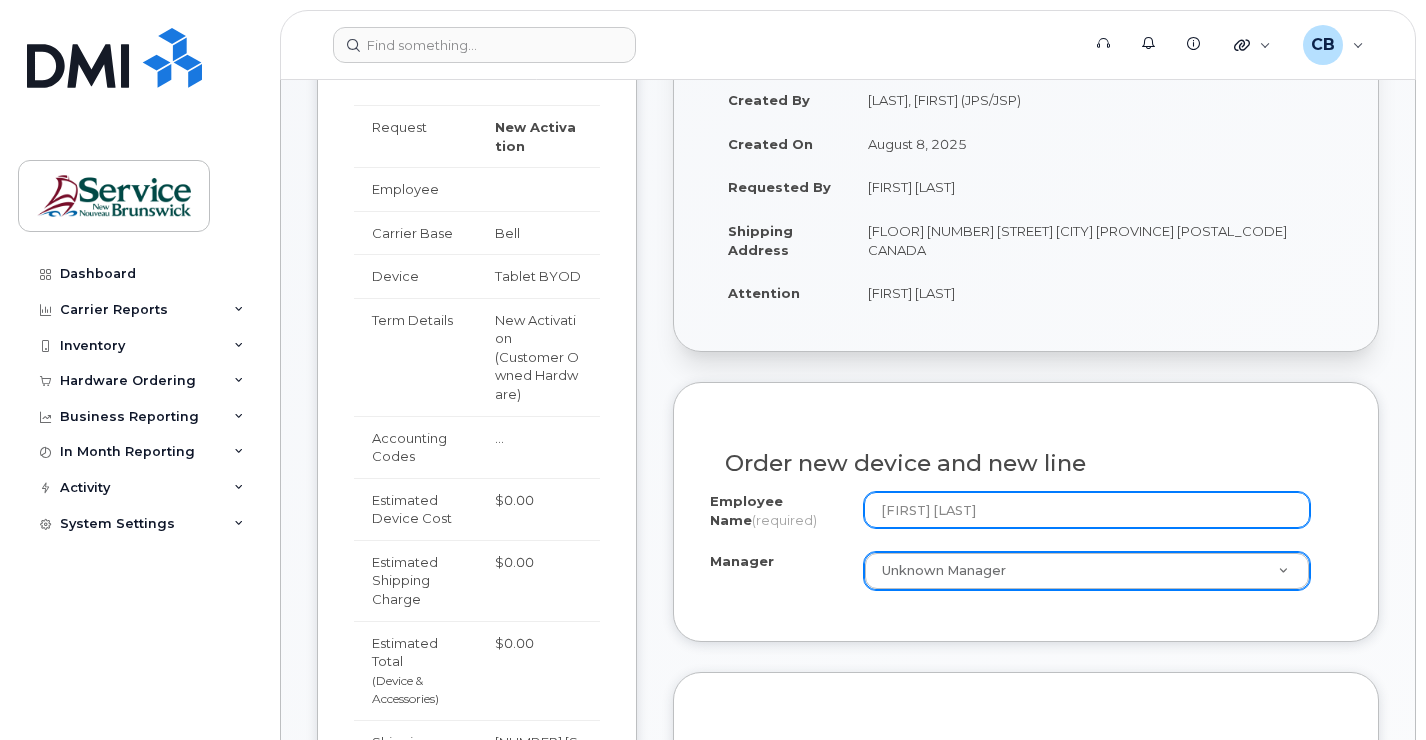 type on "[FIRST] [LAST]" 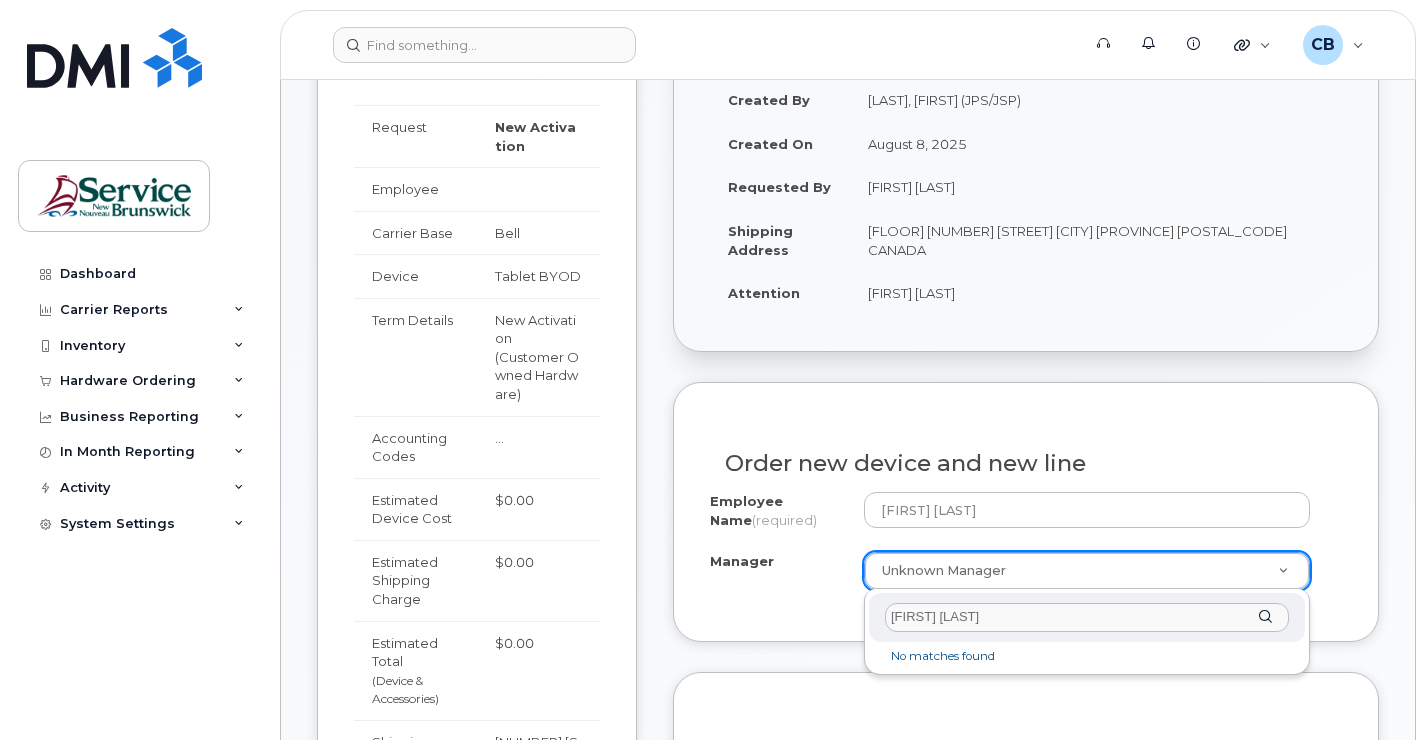 type on "[FIRST] [LAST]" 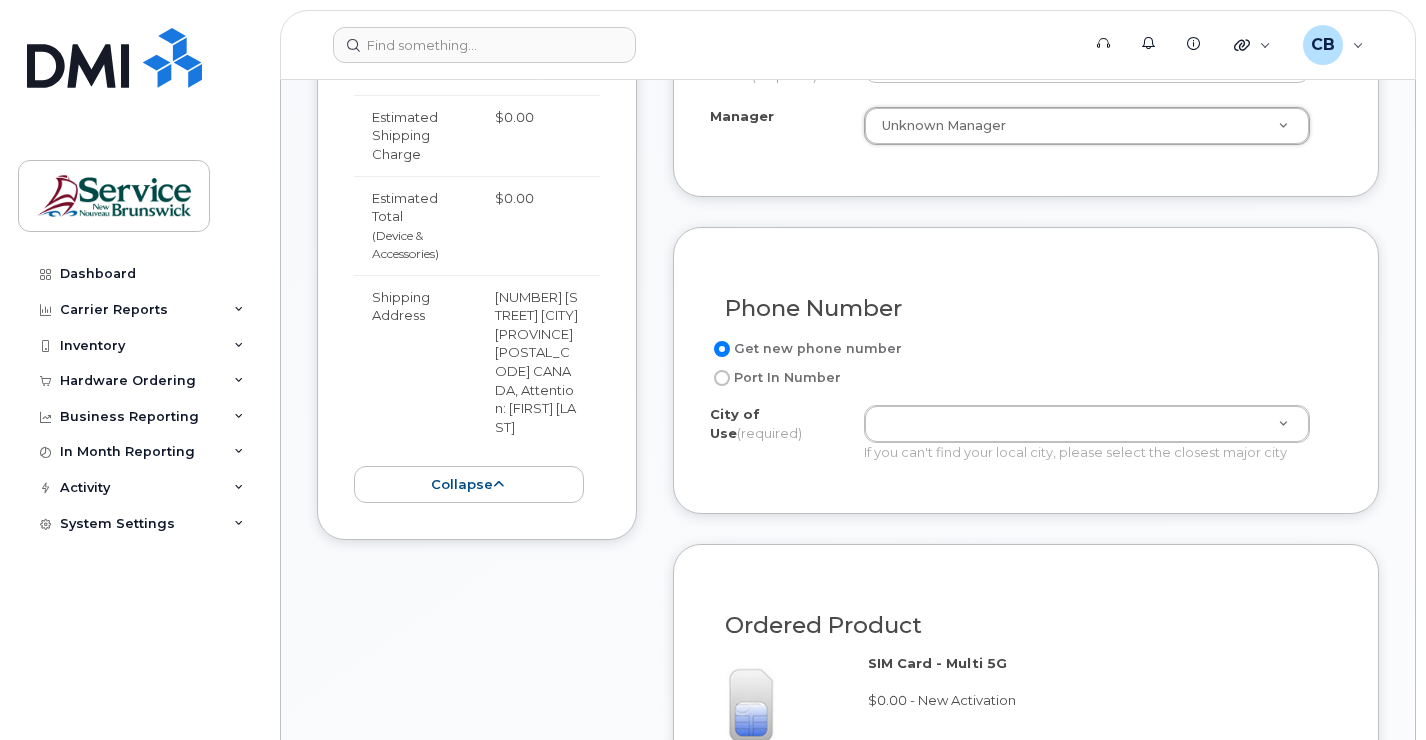 scroll, scrollTop: 900, scrollLeft: 0, axis: vertical 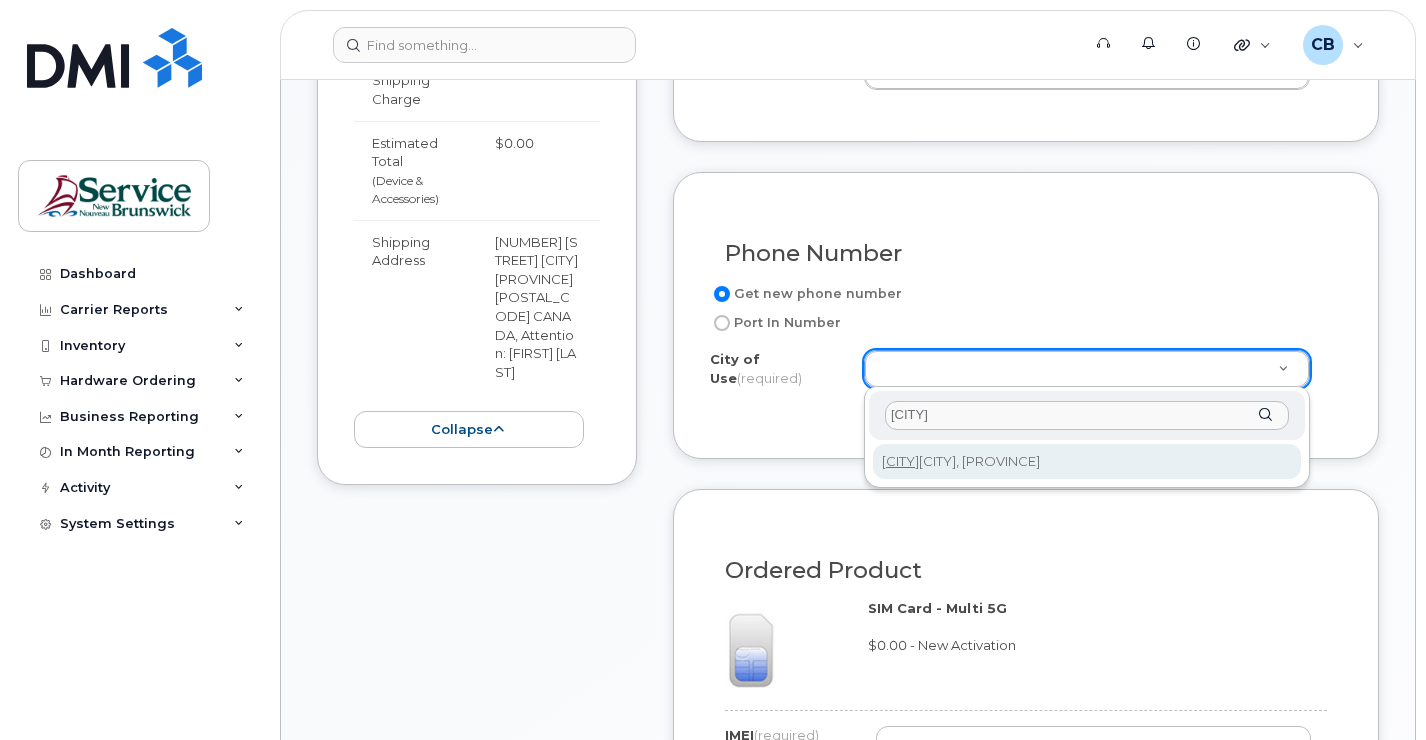 type on "[CITY]" 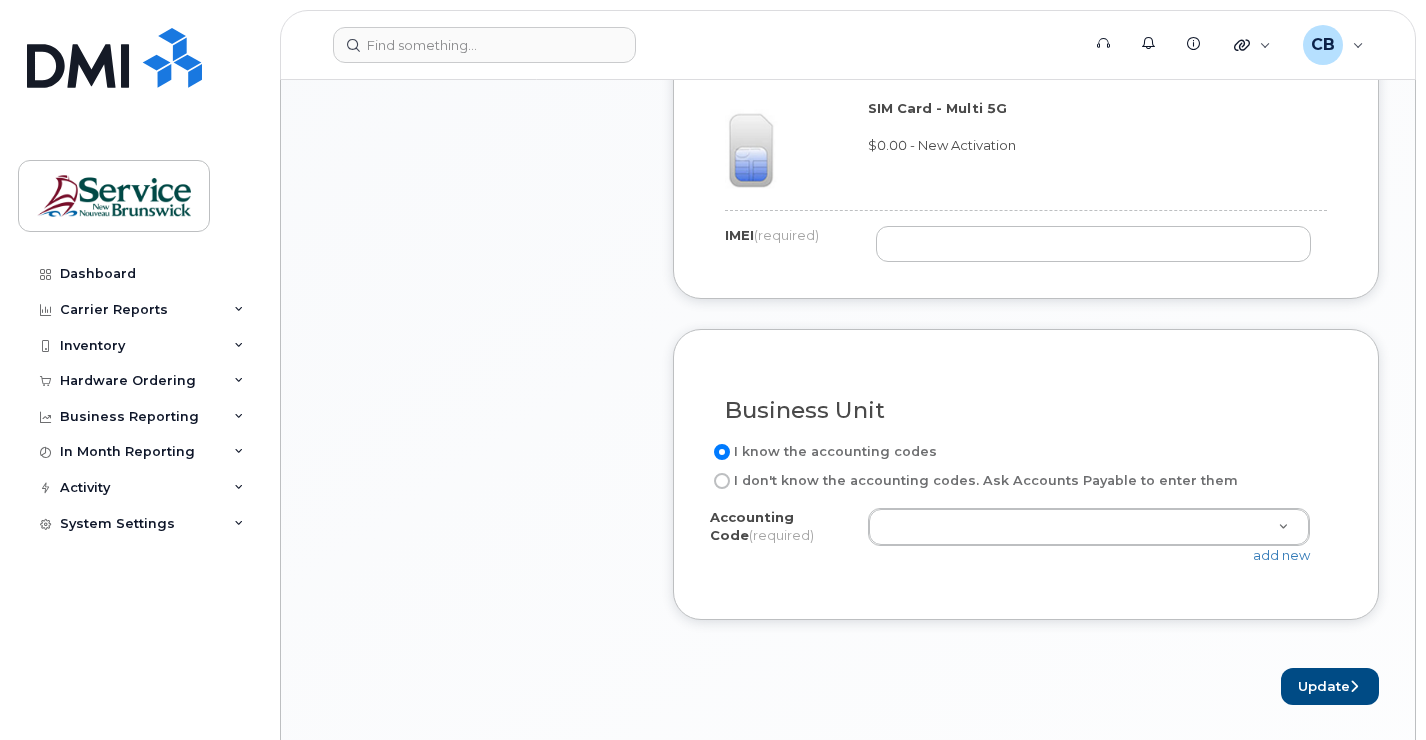 scroll, scrollTop: 1300, scrollLeft: 0, axis: vertical 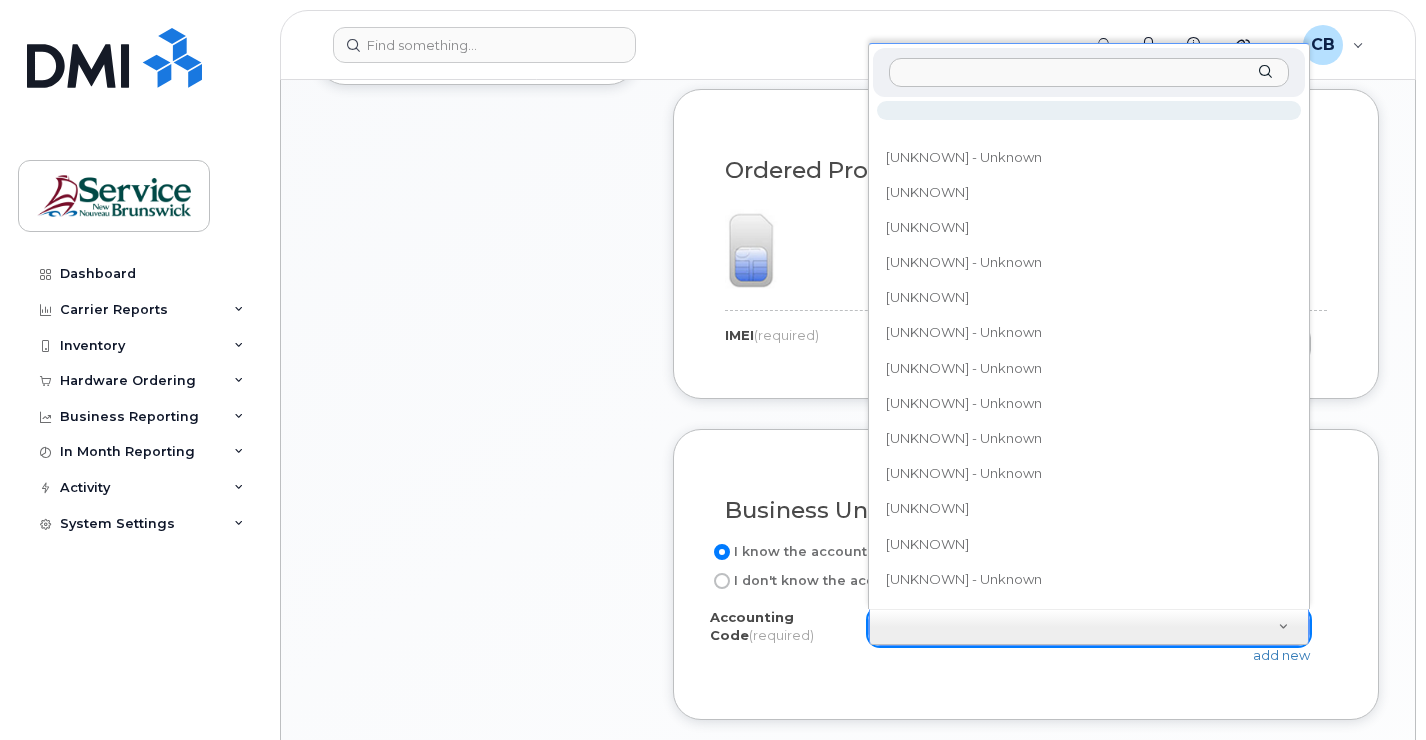 type on "[UNKNOWN]" 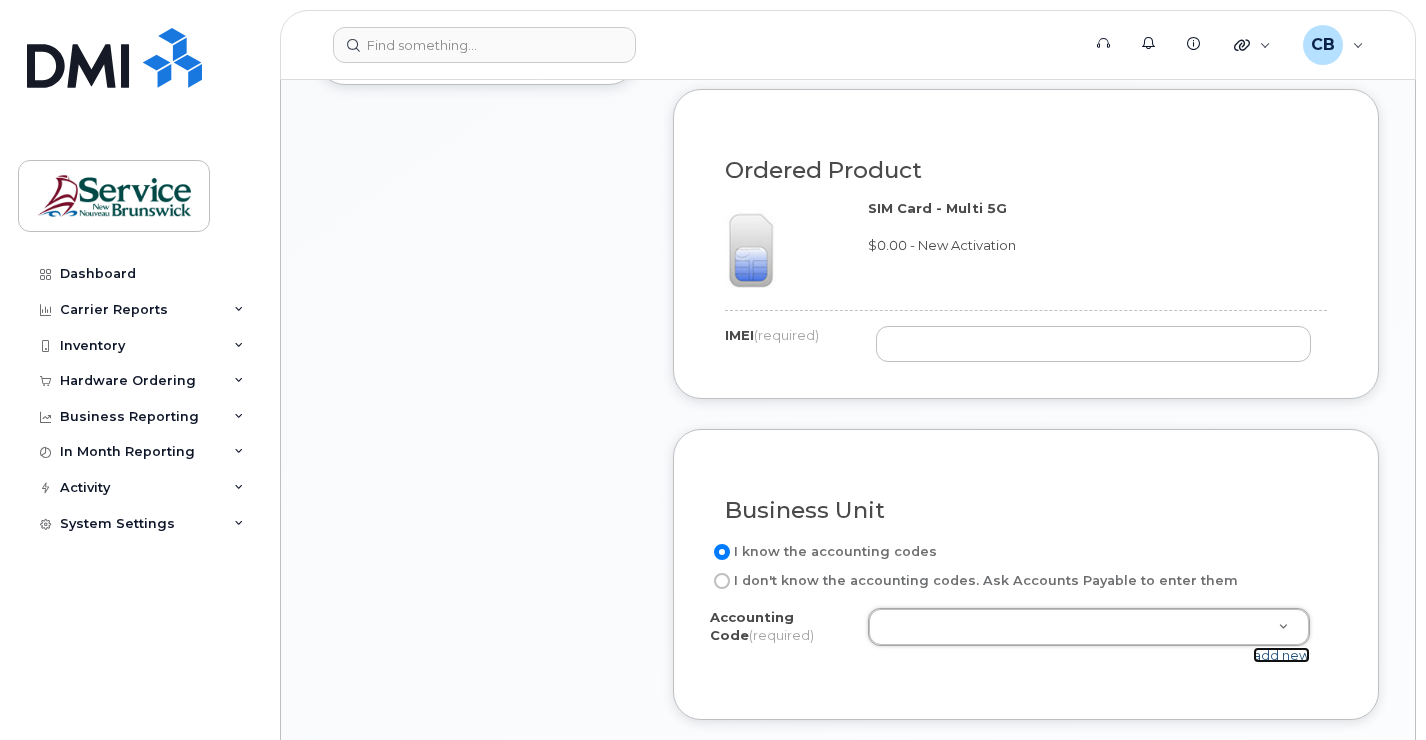 click on "add new" at bounding box center [1281, 655] 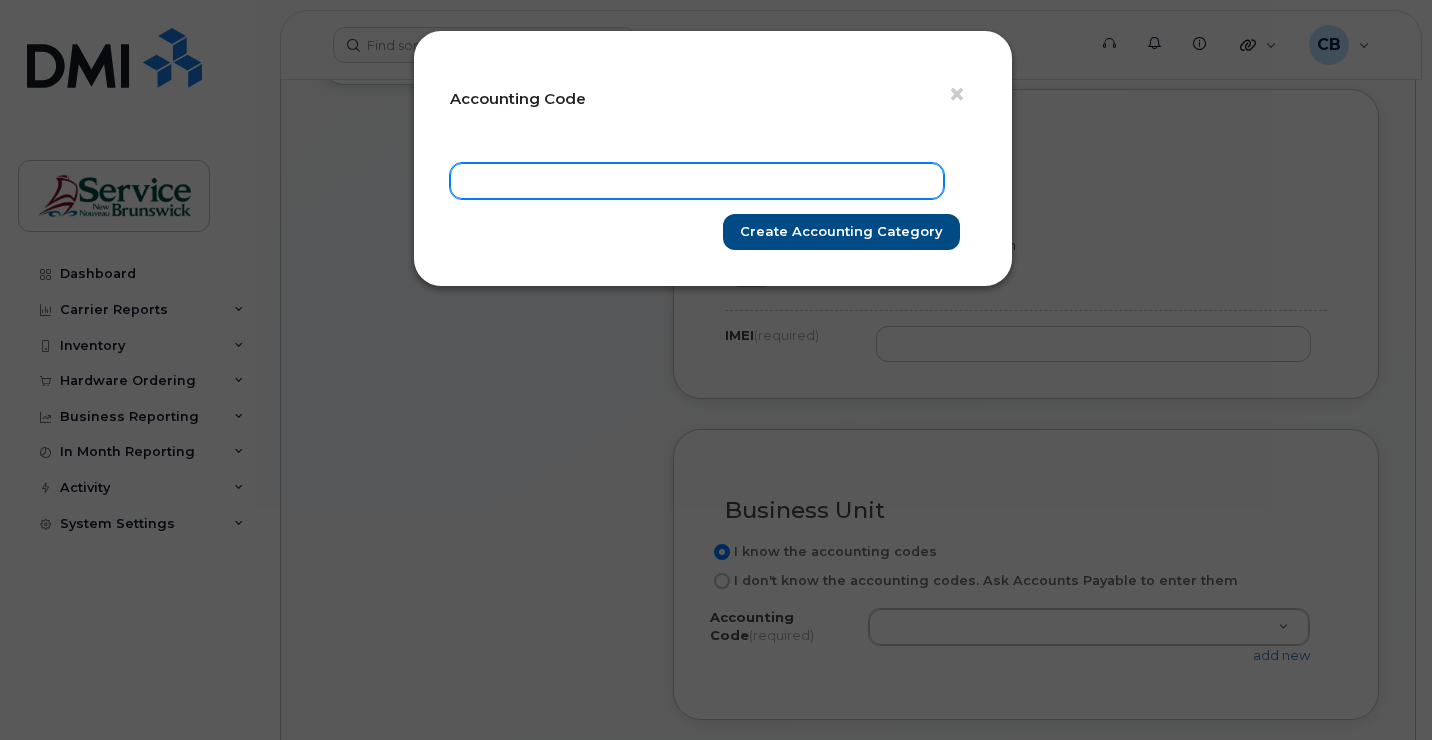 click at bounding box center (697, 181) 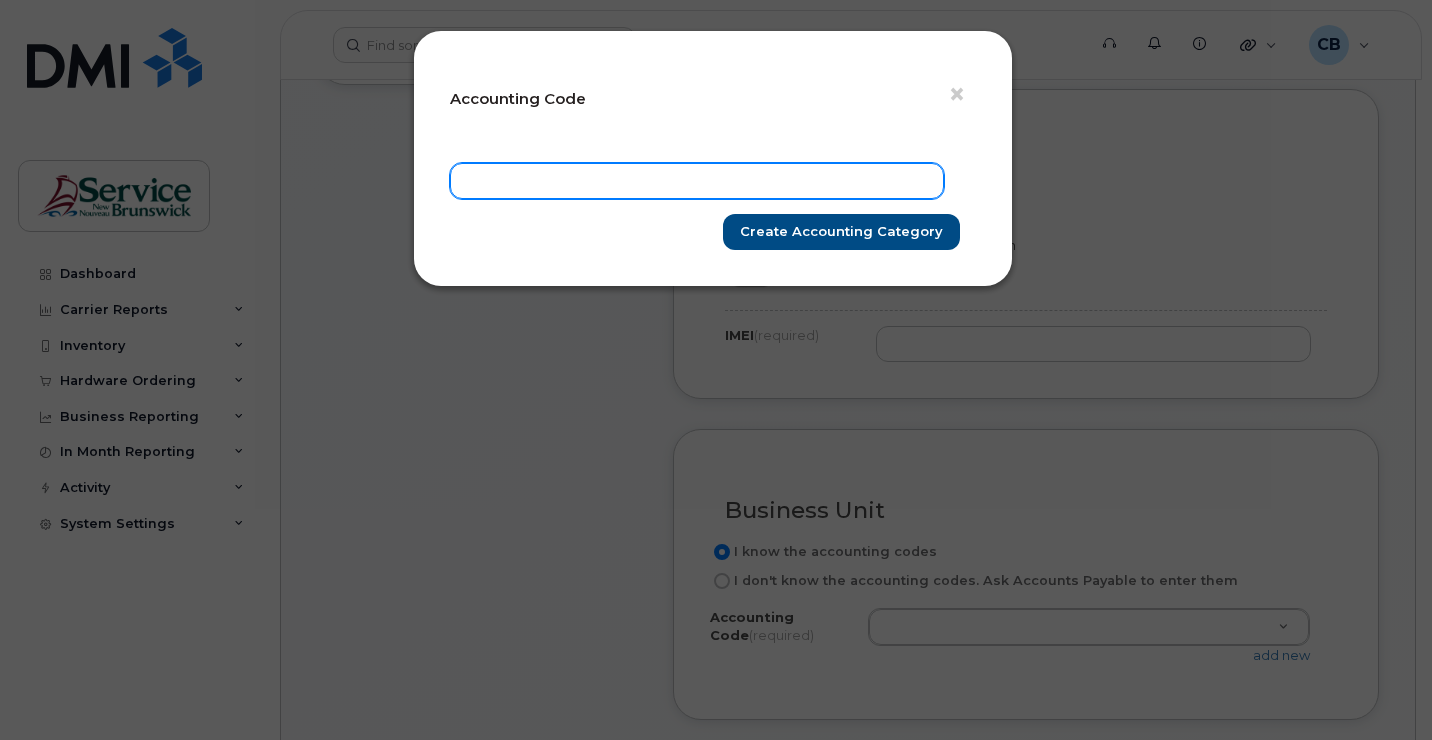 paste on "[UNKNOWN]" 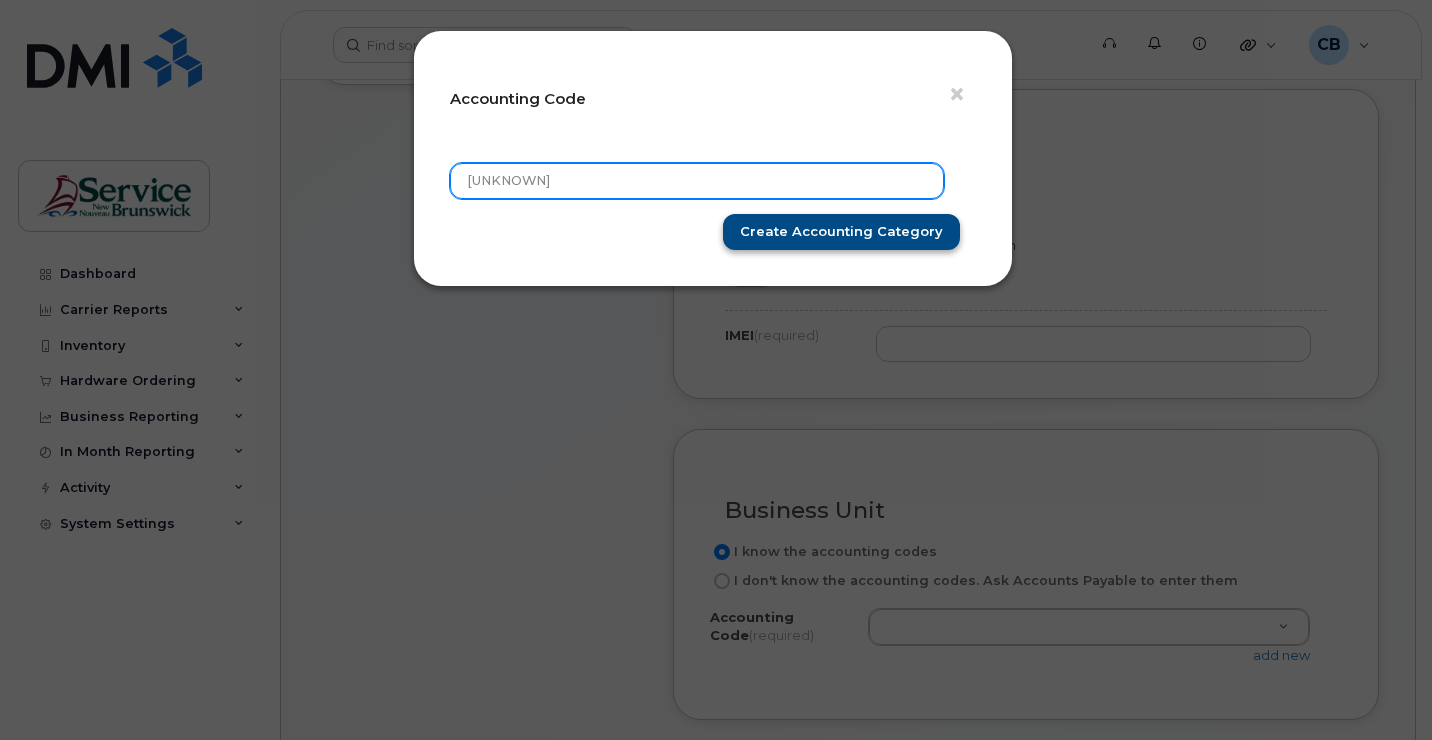 type on "[UNKNOWN]" 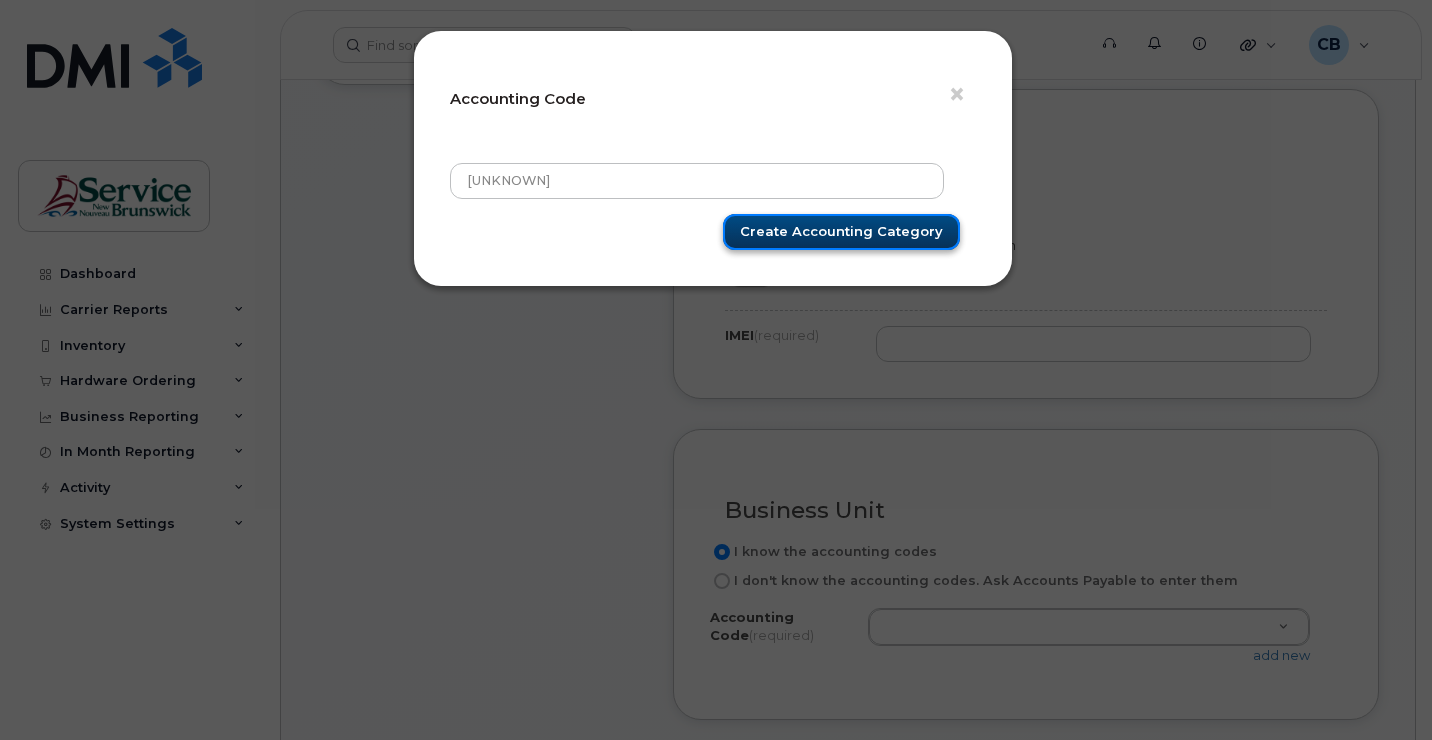 click on "Create Accounting category" at bounding box center (841, 232) 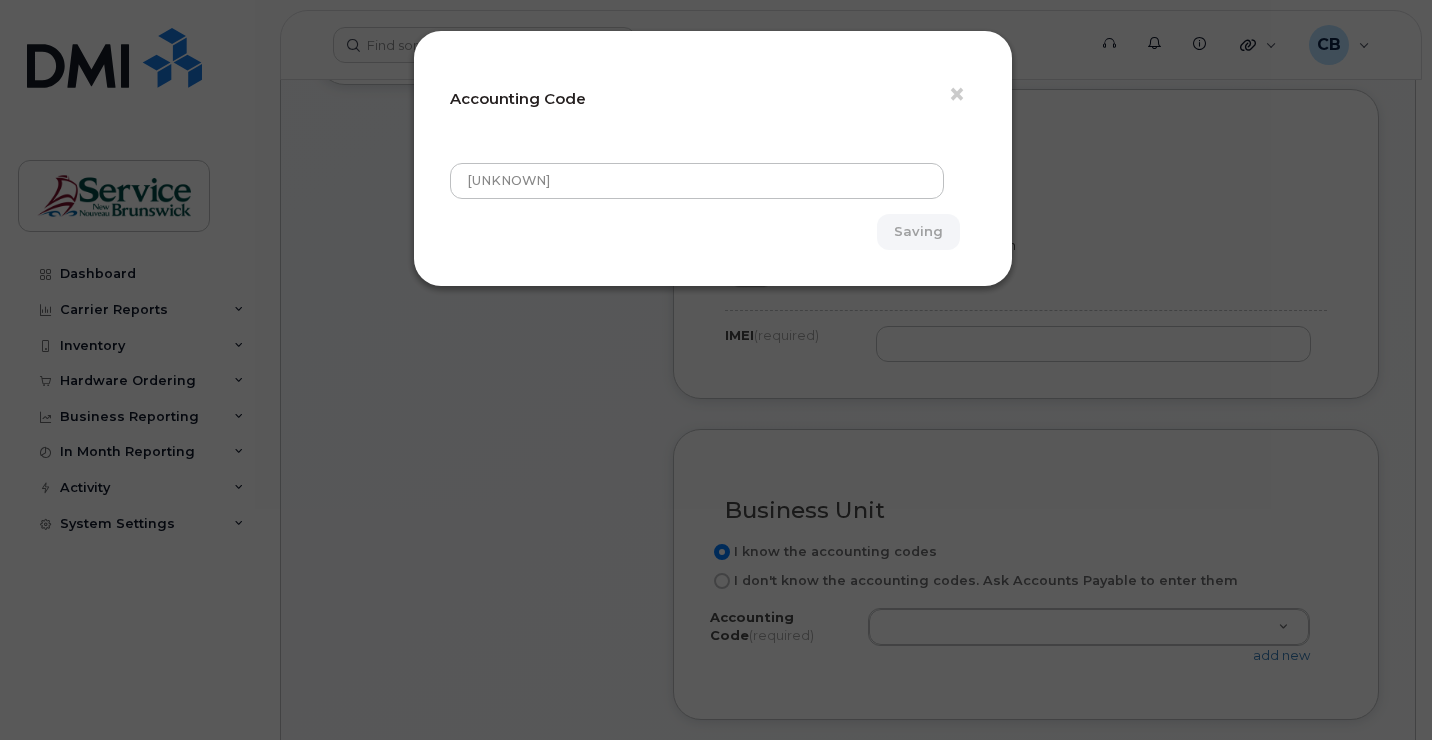 type on "Create Accounting category" 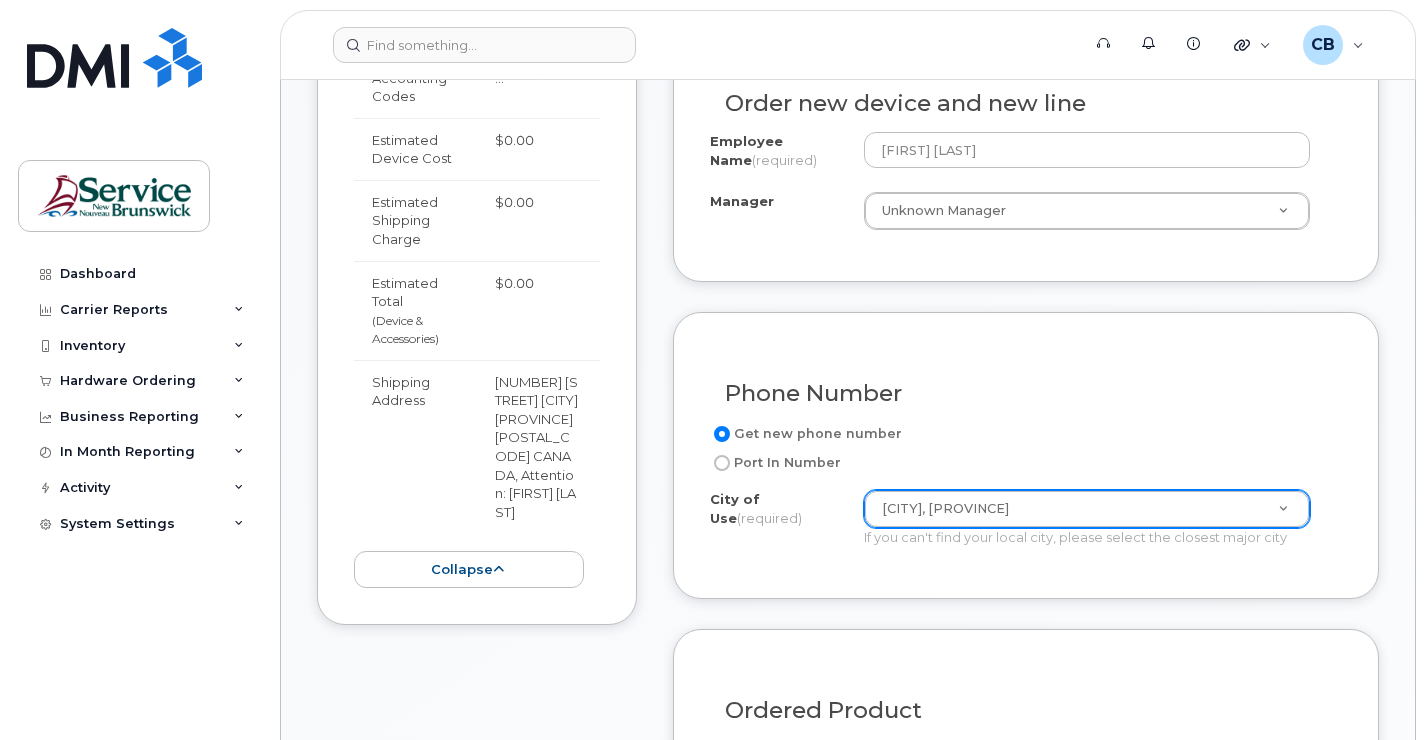 scroll, scrollTop: 700, scrollLeft: 0, axis: vertical 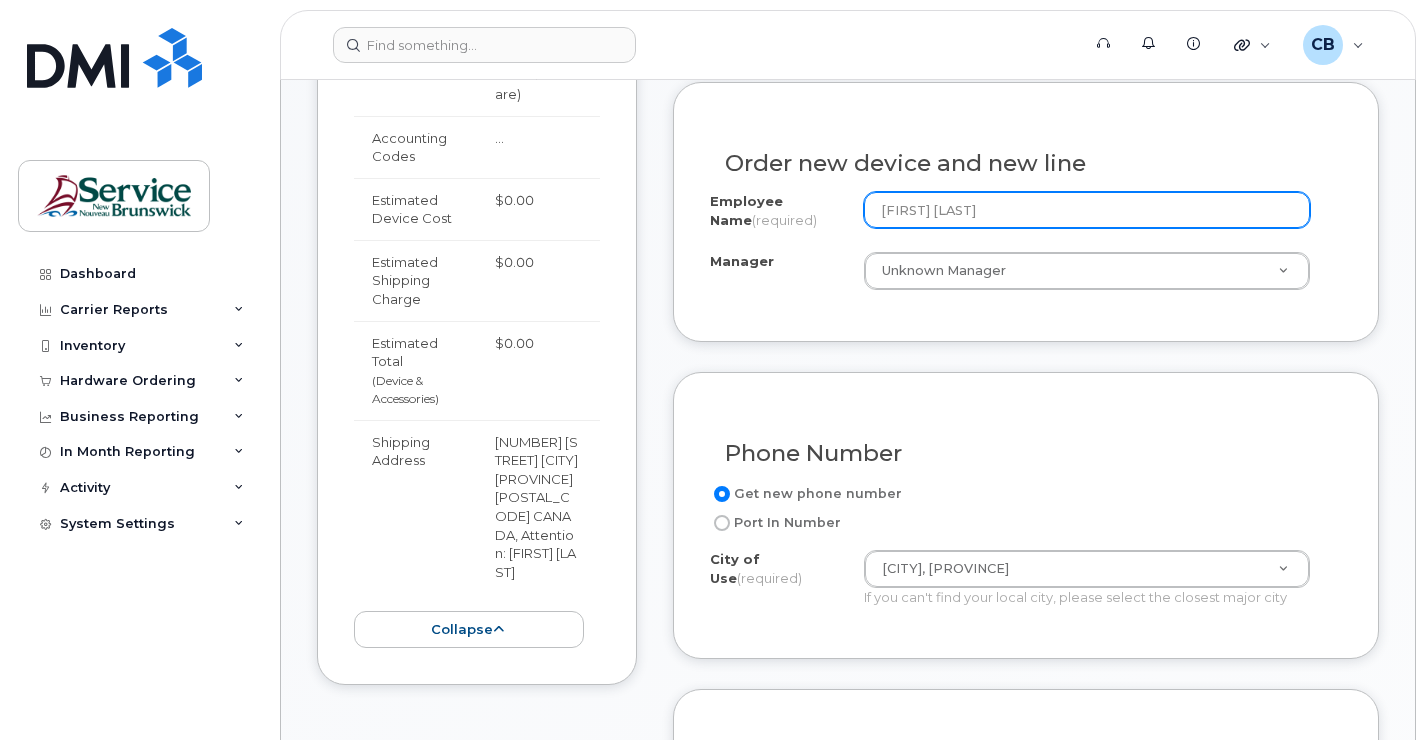 drag, startPoint x: 982, startPoint y: 206, endPoint x: 873, endPoint y: 211, distance: 109.11462 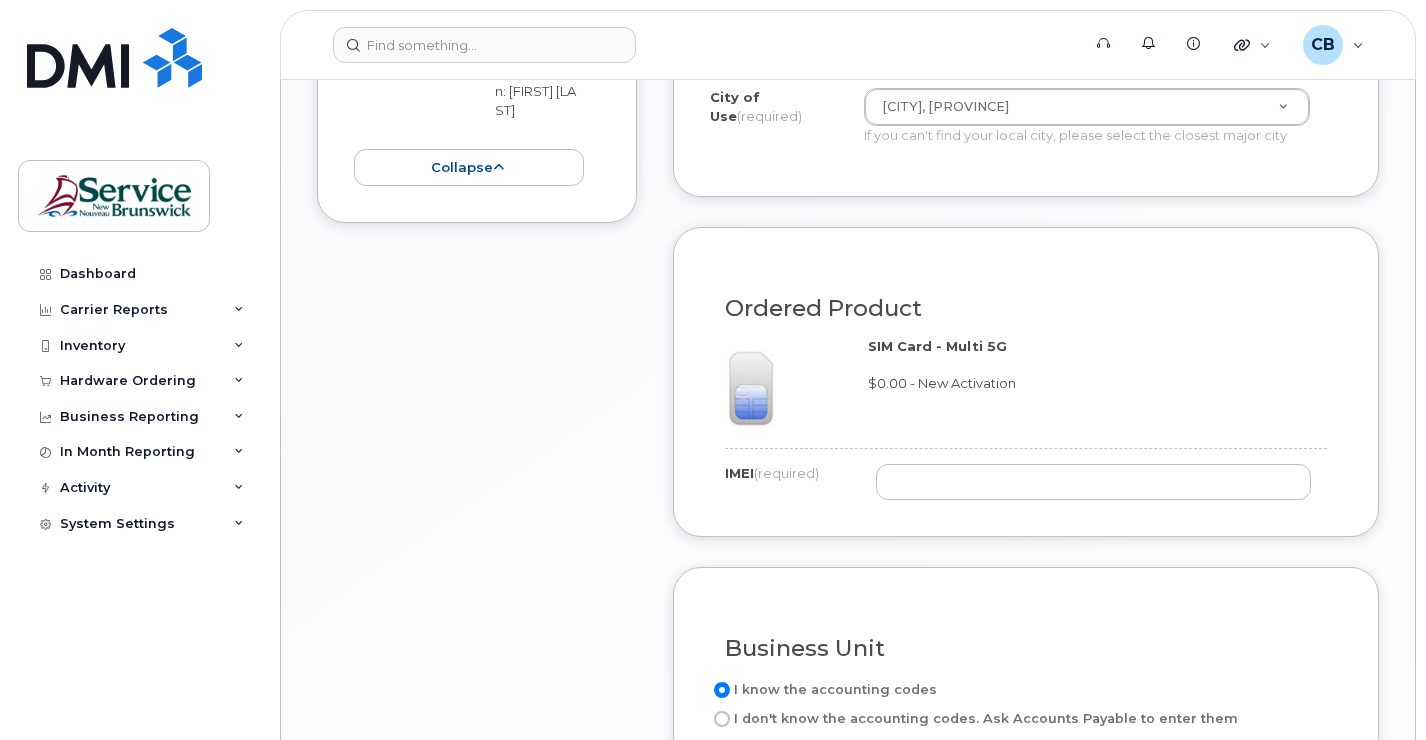 scroll, scrollTop: 800, scrollLeft: 0, axis: vertical 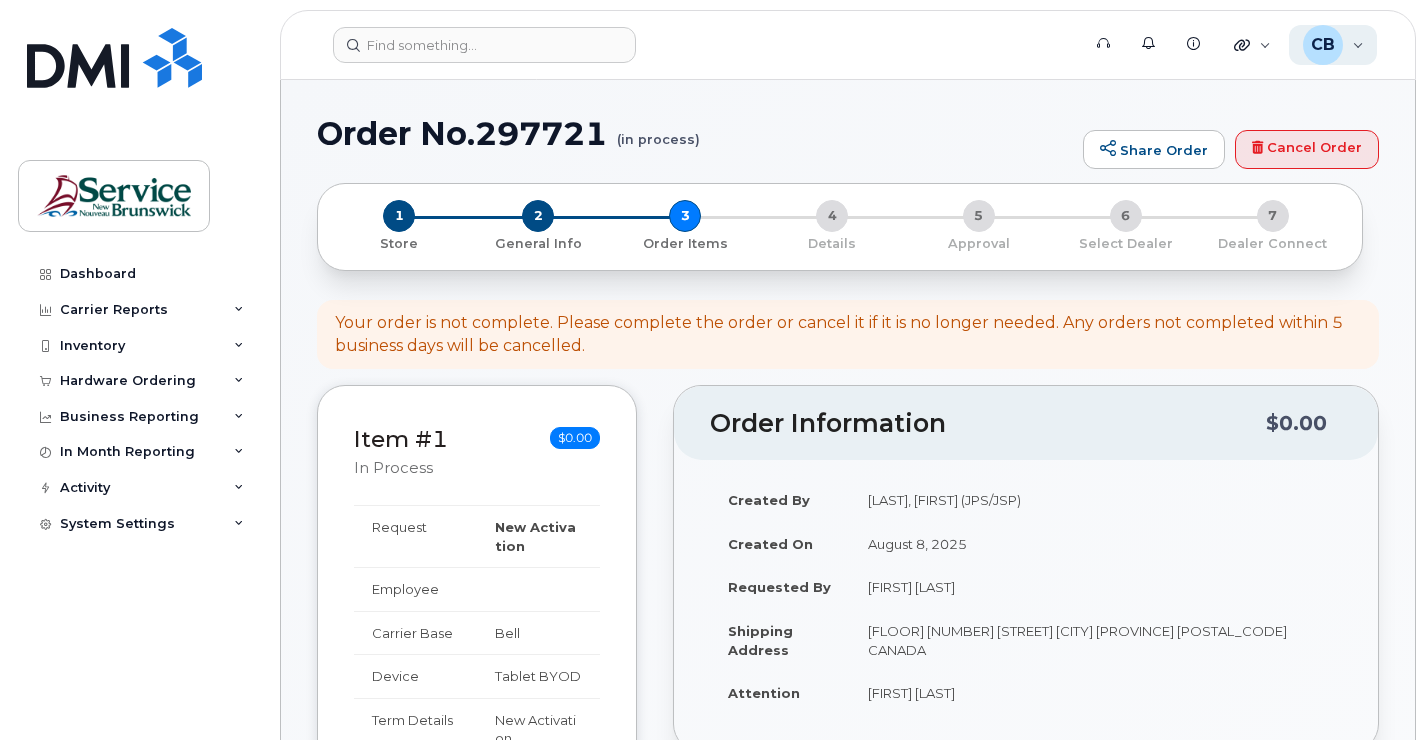 click on "CB [LAST], [FIRST] (JPS/JSP) Wireless Admin" at bounding box center (1333, 45) 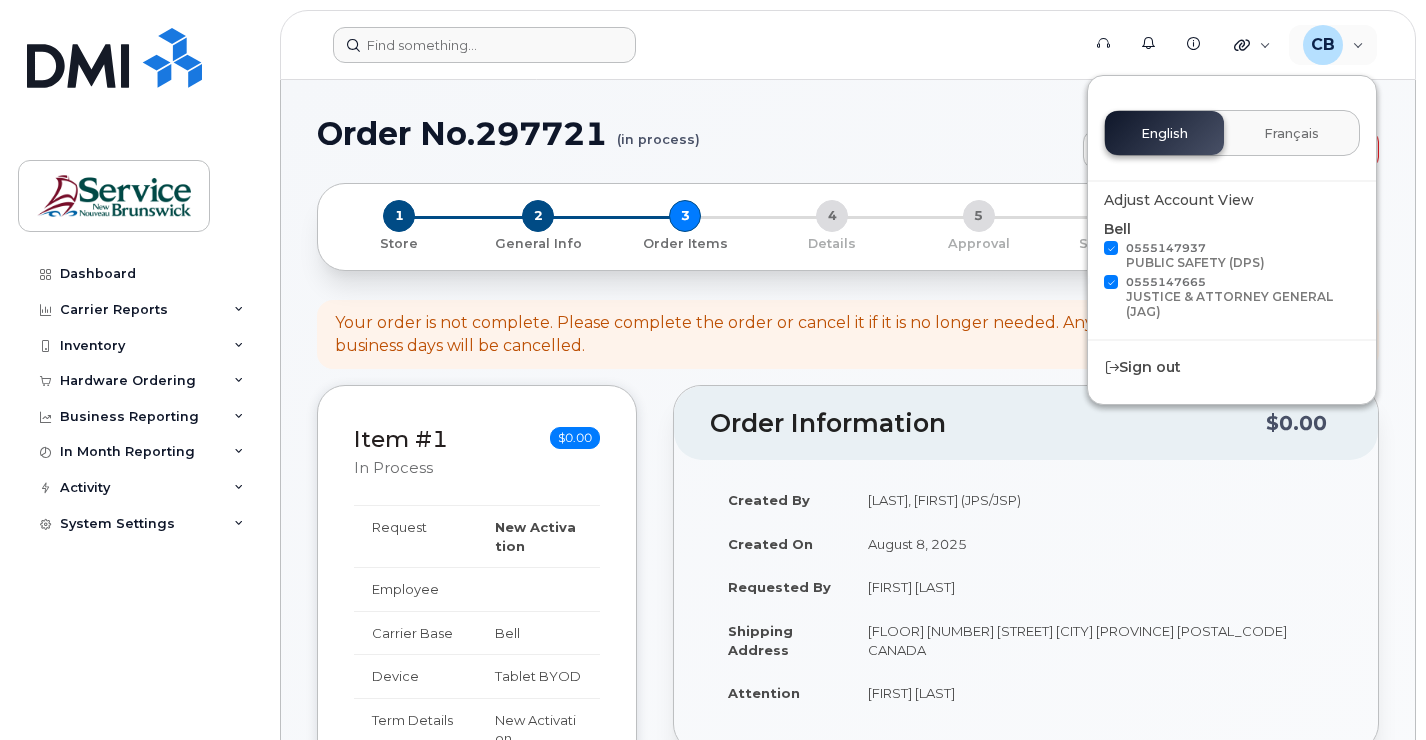 click at bounding box center [700, 45] 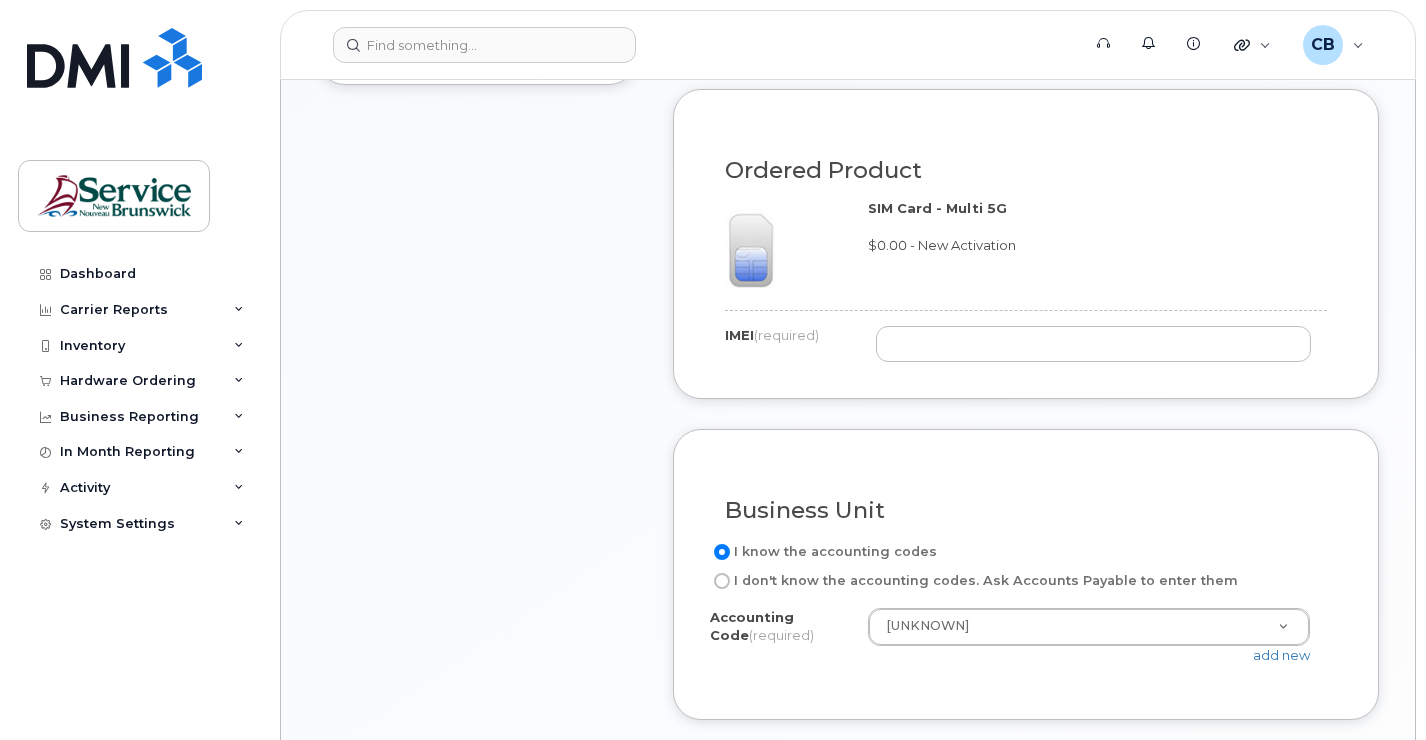 scroll, scrollTop: 1400, scrollLeft: 0, axis: vertical 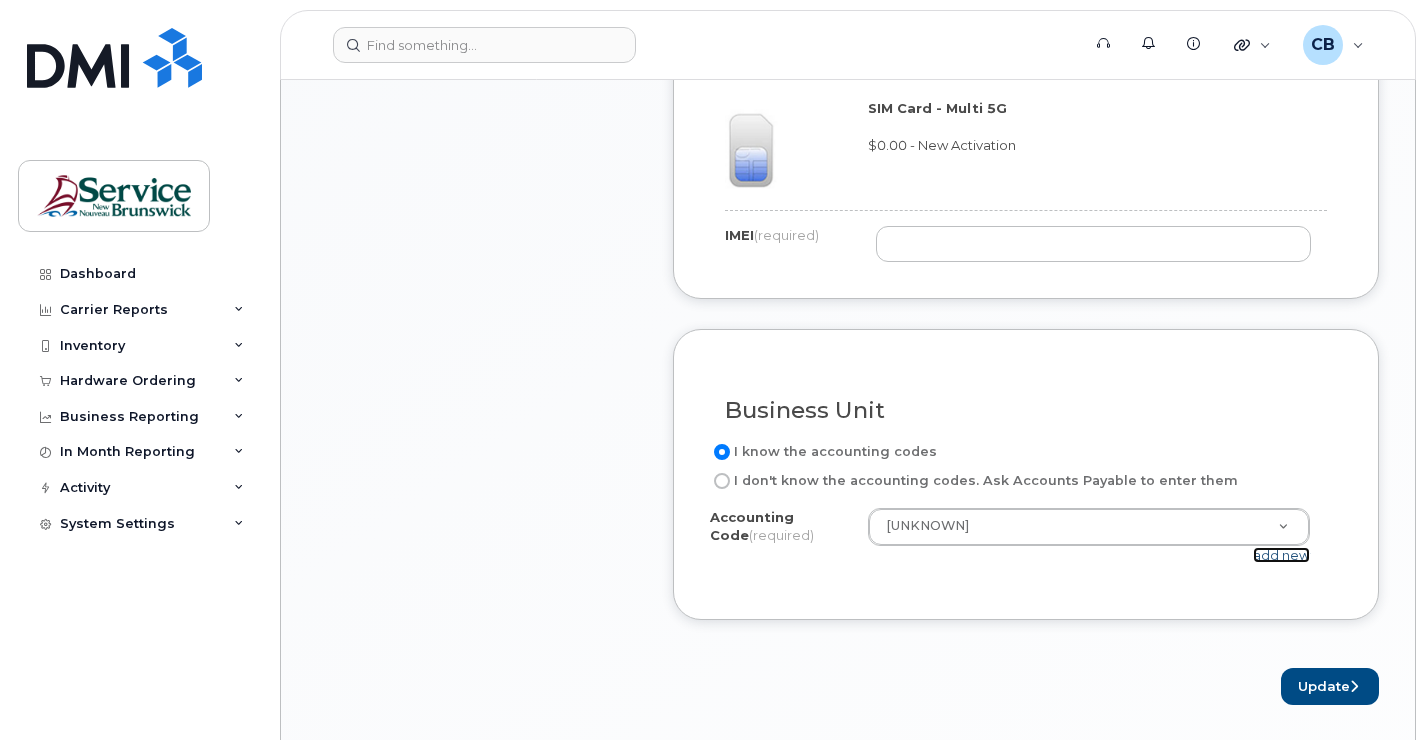 click on "add new" at bounding box center [1281, 555] 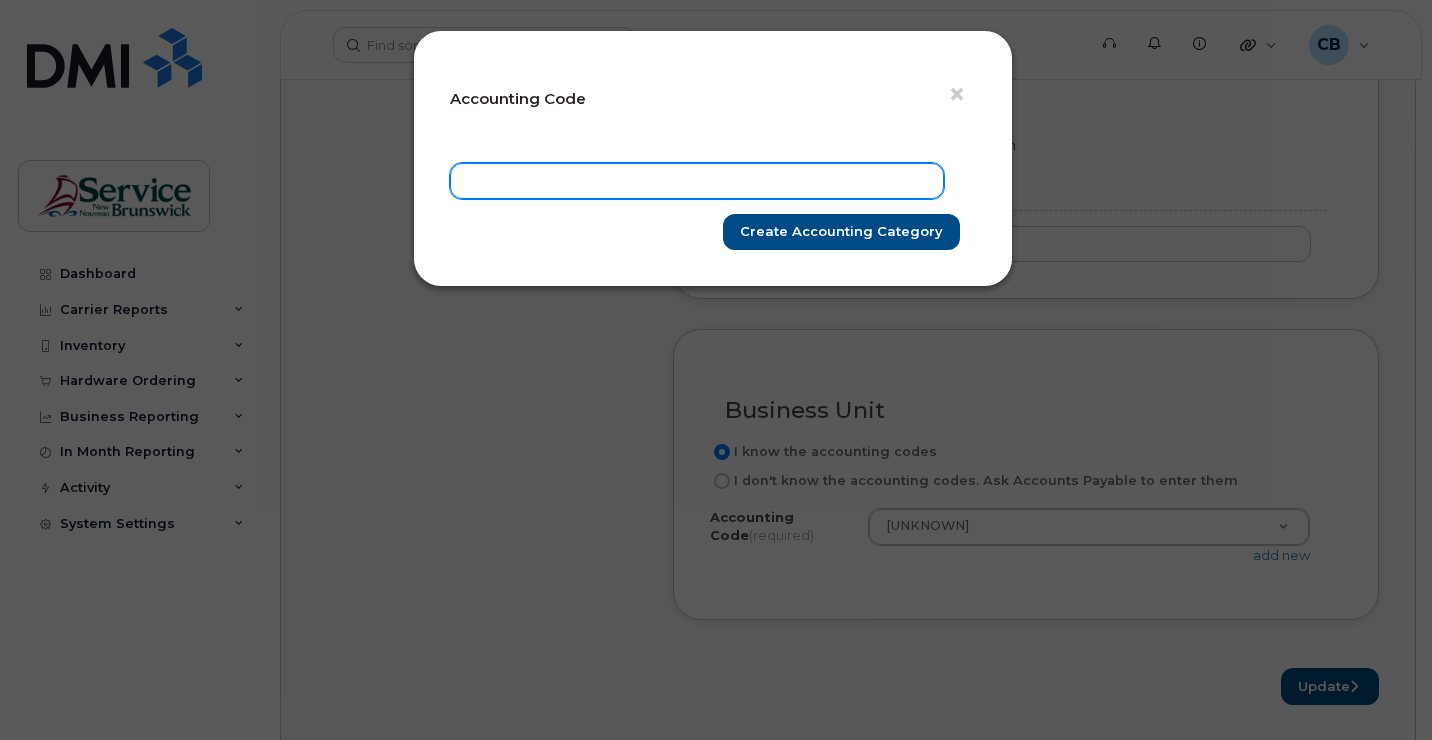 click at bounding box center [697, 181] 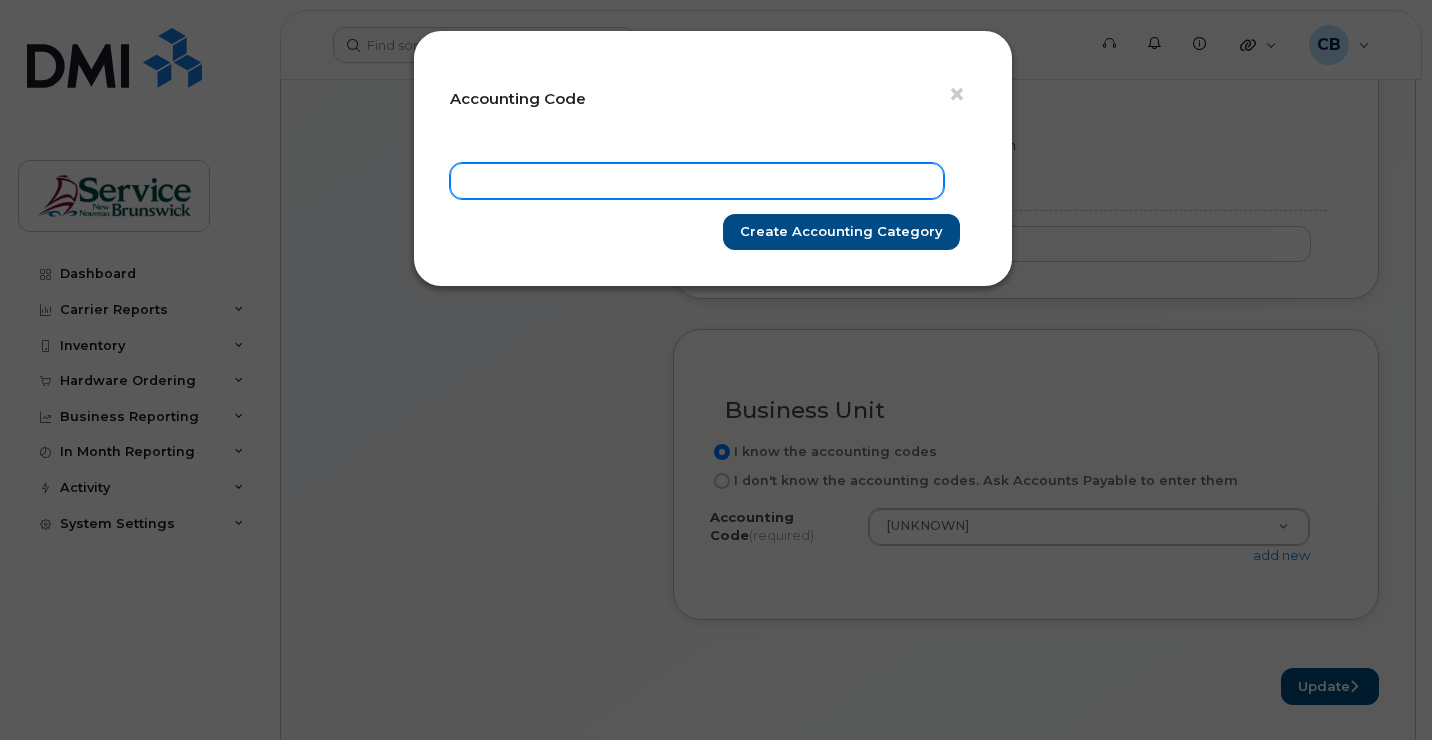 paste on "[UNKNOWN]" 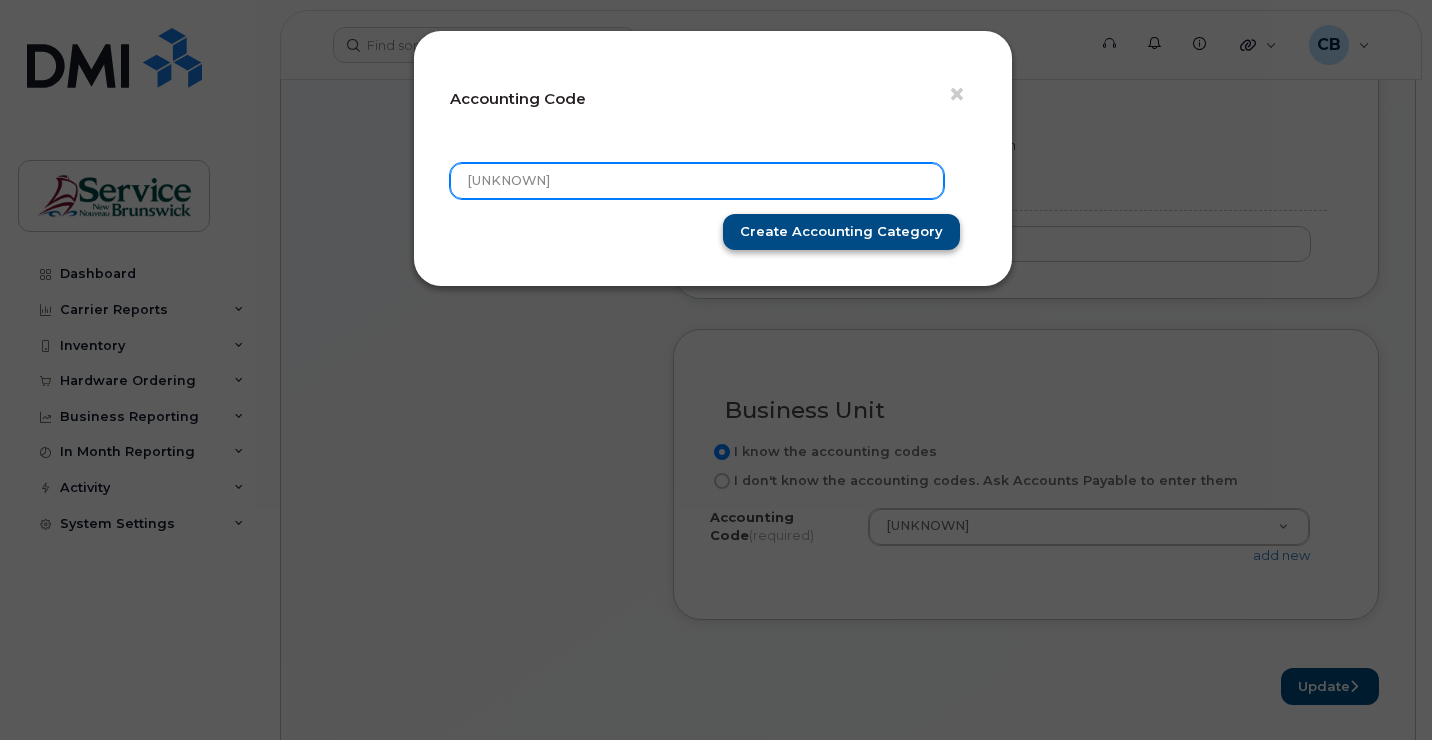 type on "[UNKNOWN]" 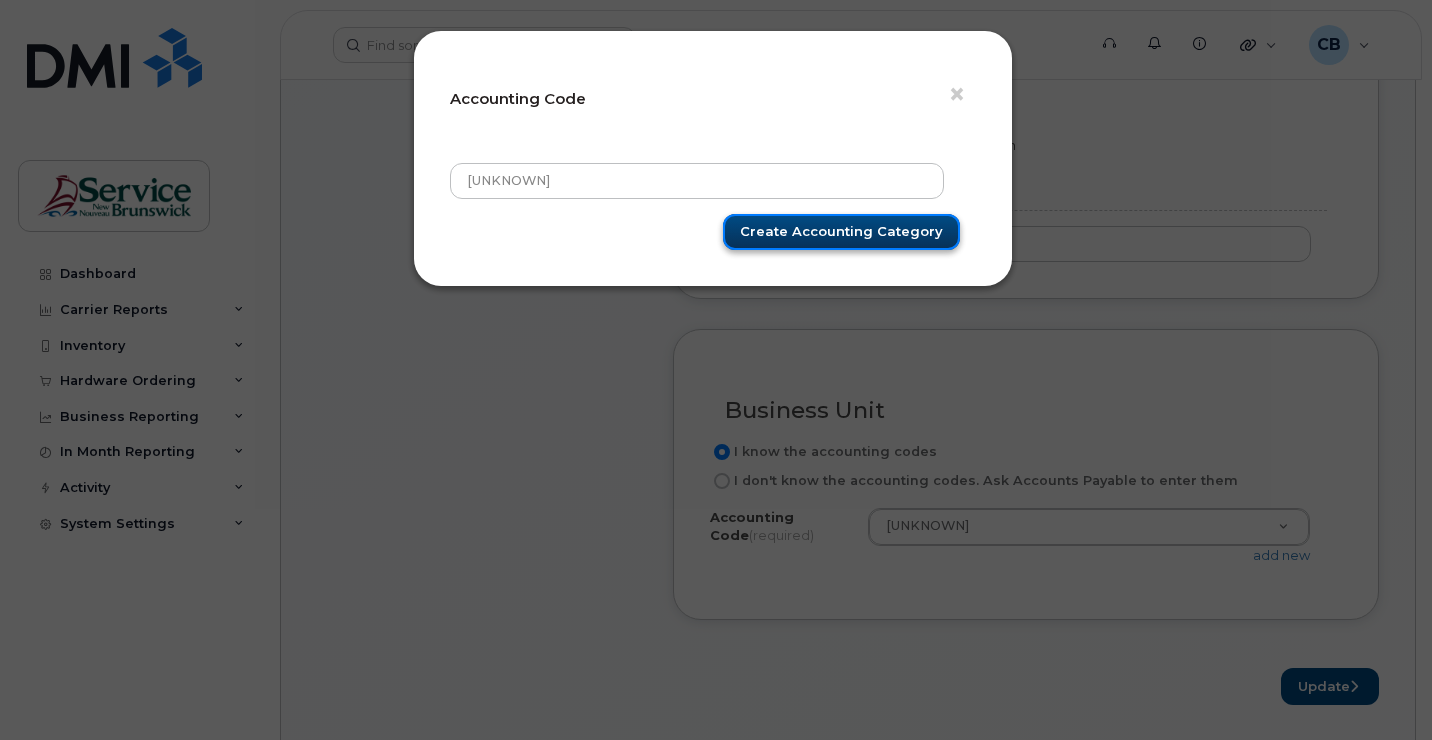click on "Create Accounting category" at bounding box center [841, 232] 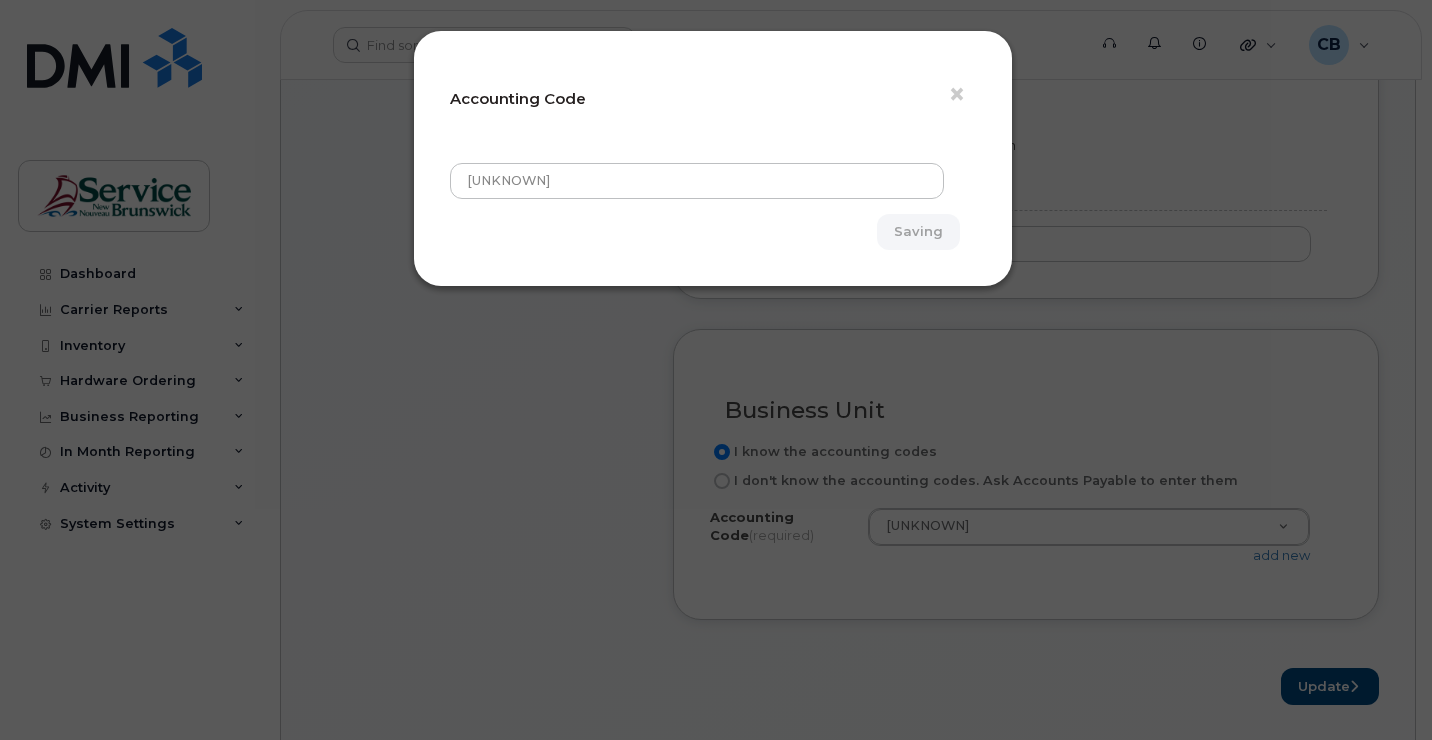 type on "Create Accounting category" 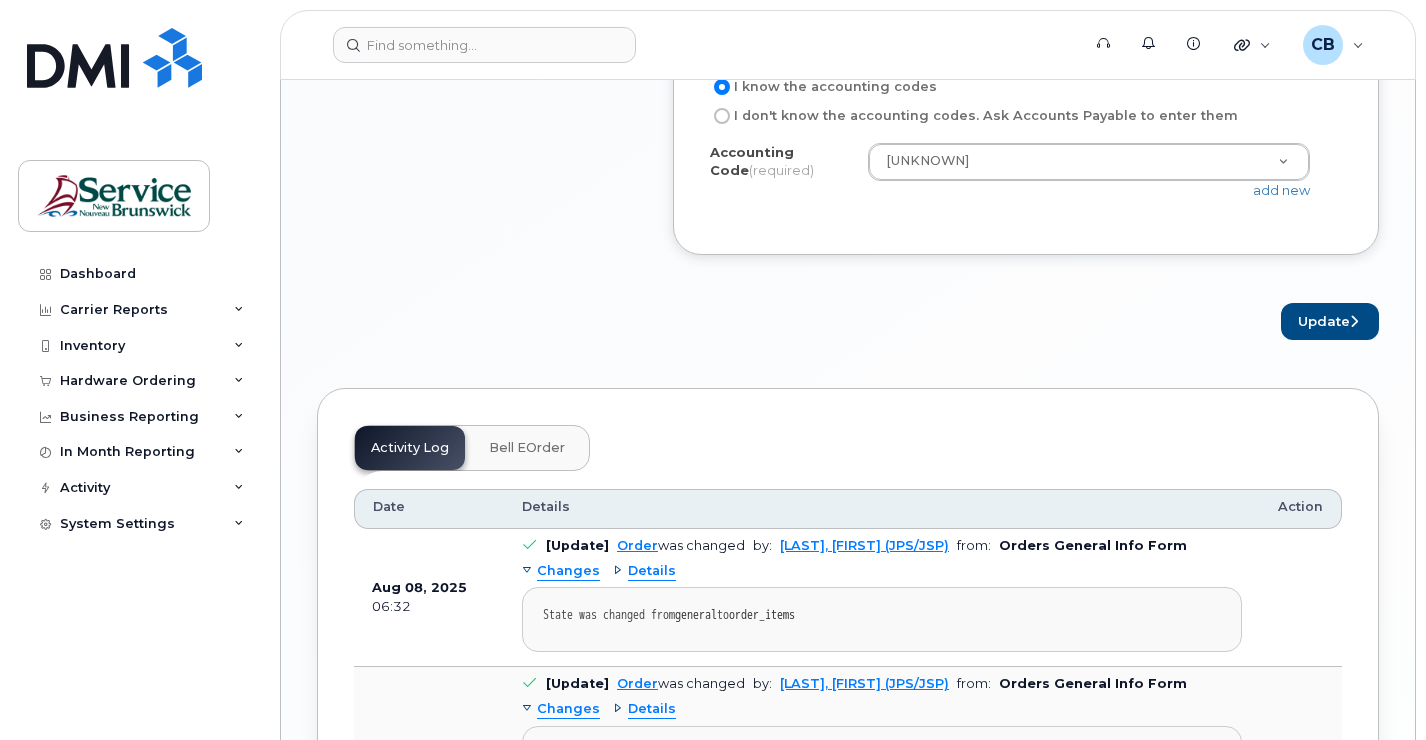 scroll, scrollTop: 1800, scrollLeft: 0, axis: vertical 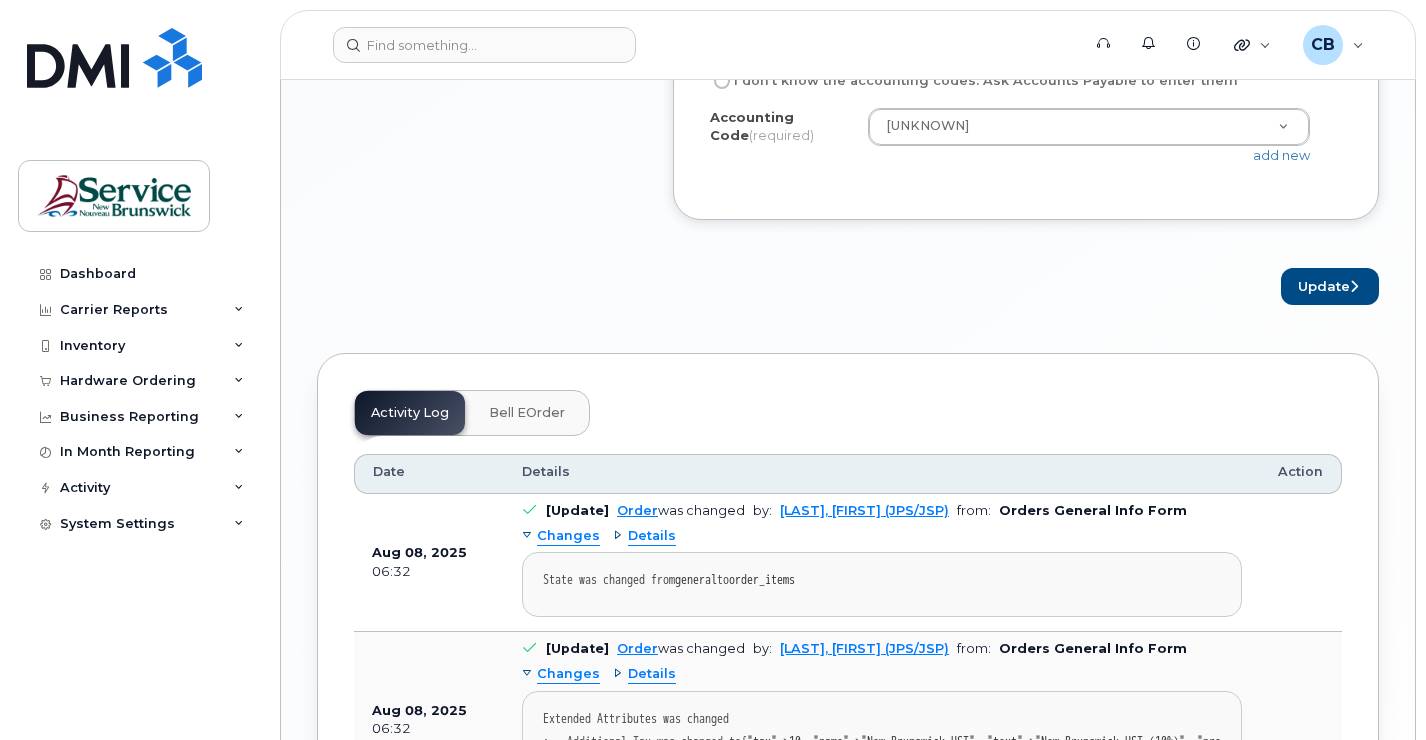 click on "Details" at bounding box center (652, 536) 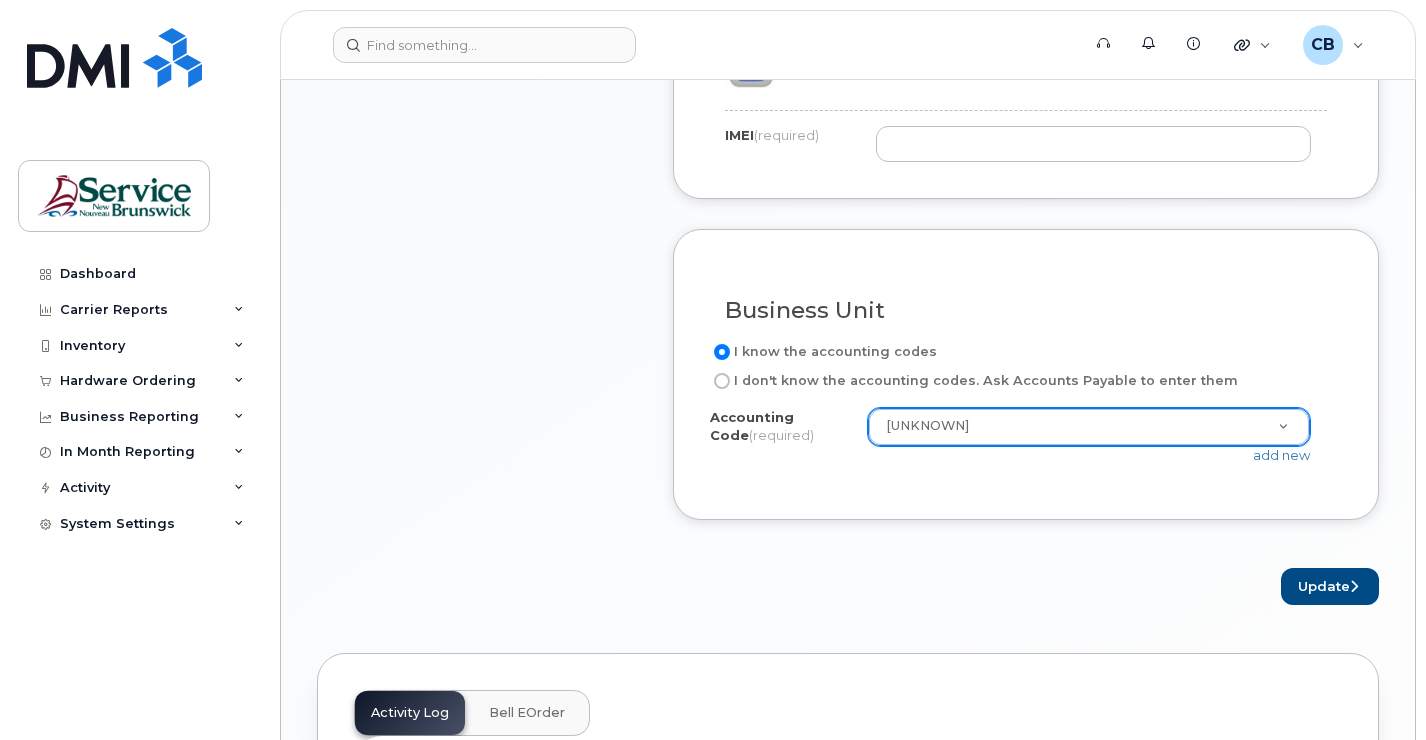 scroll, scrollTop: 1400, scrollLeft: 0, axis: vertical 